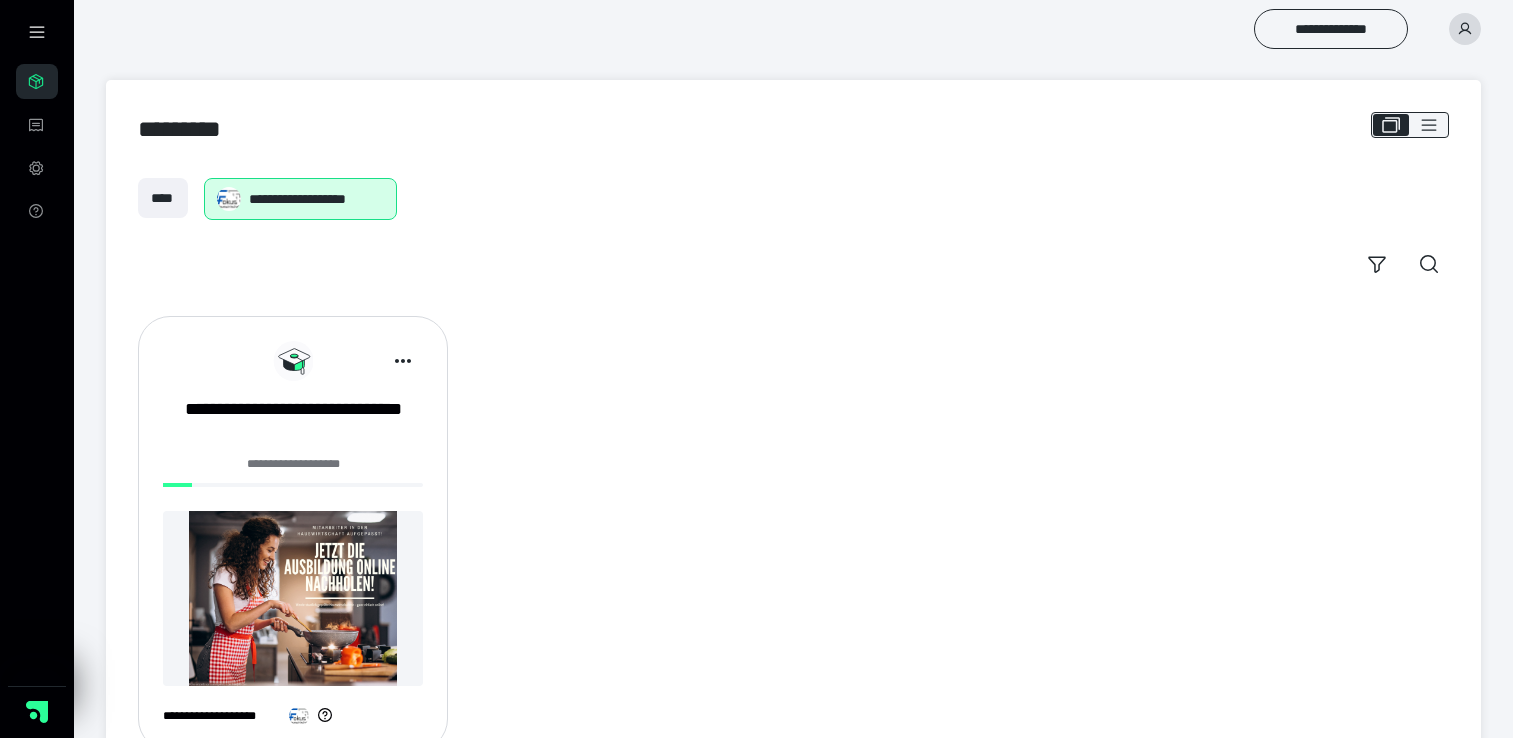scroll, scrollTop: 0, scrollLeft: 0, axis: both 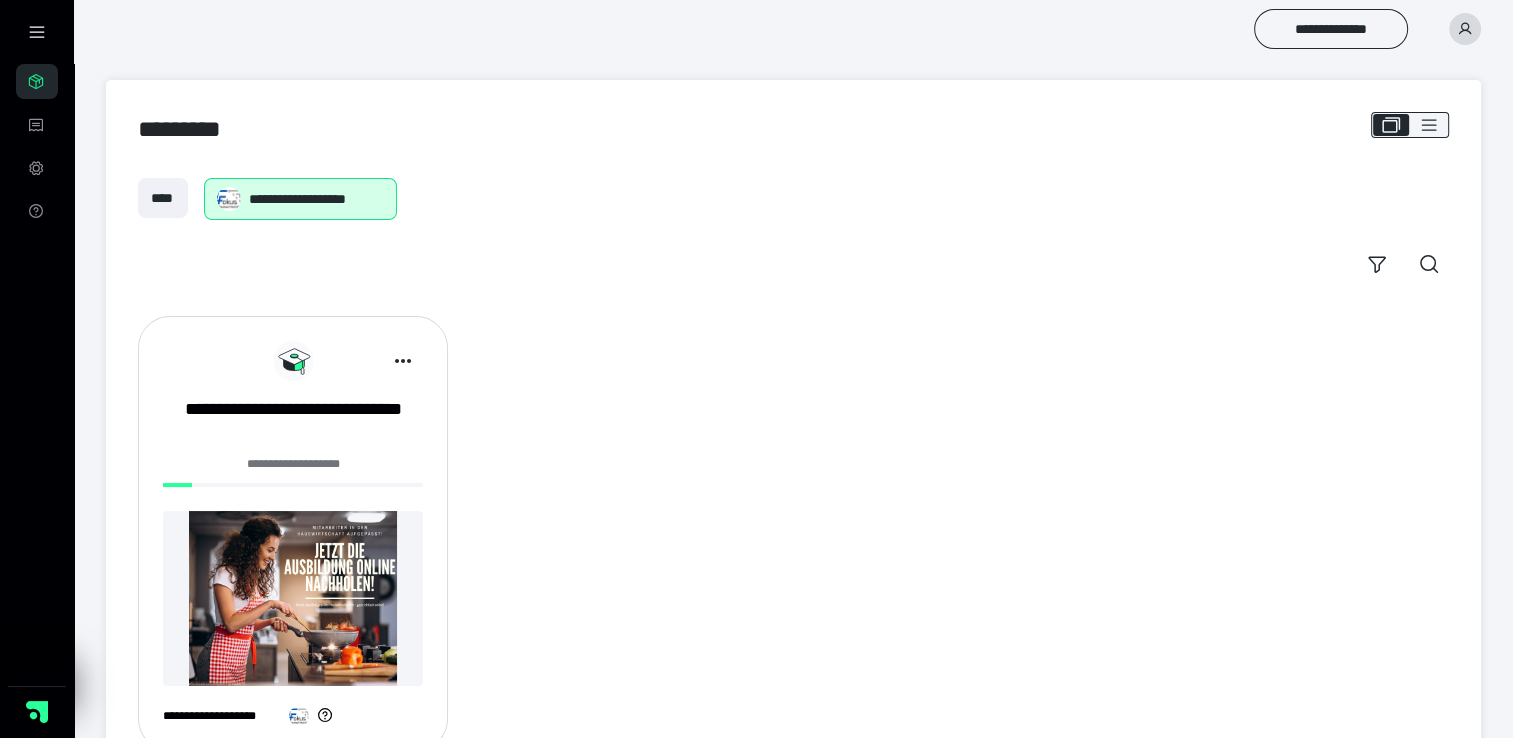 click on "**********" at bounding box center [293, 470] 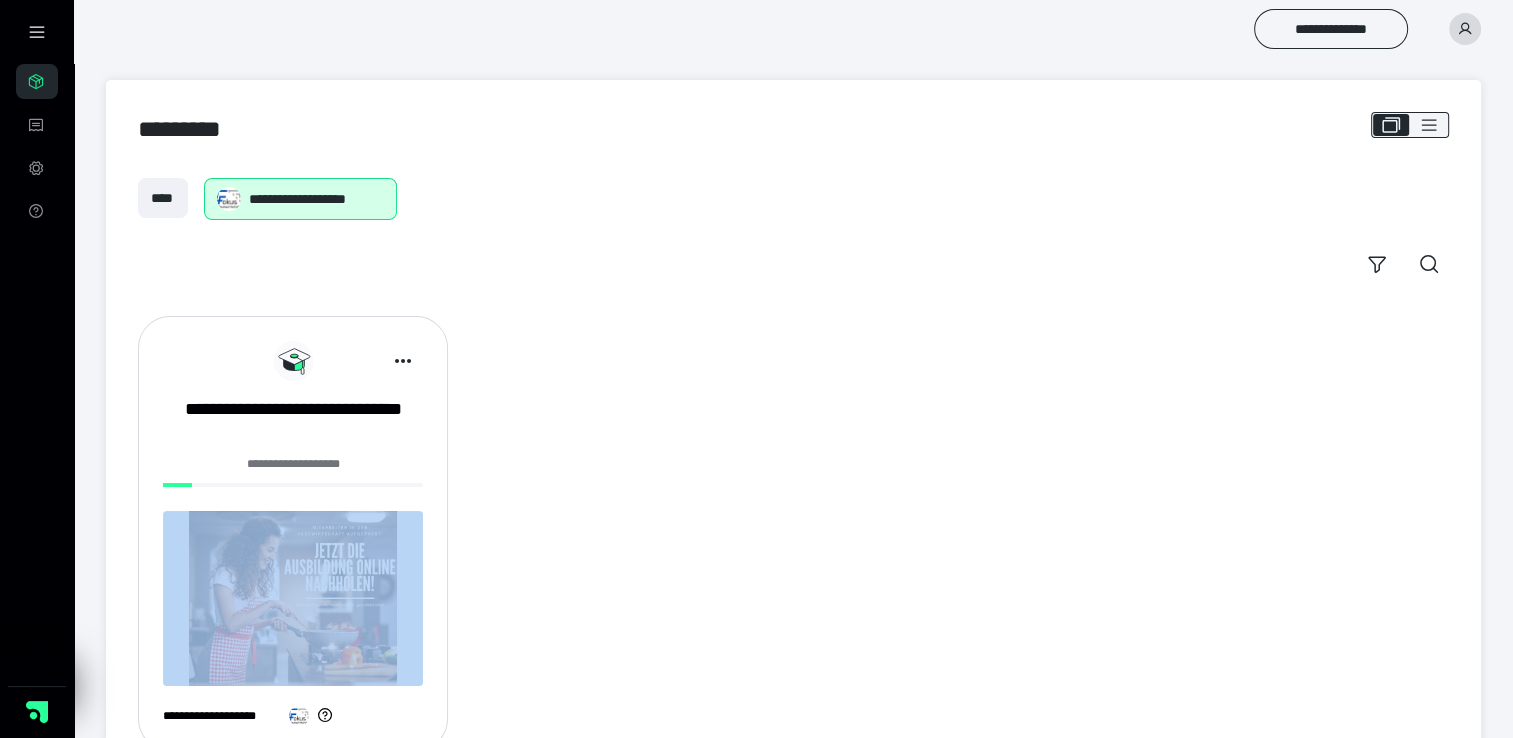 click at bounding box center (293, 485) 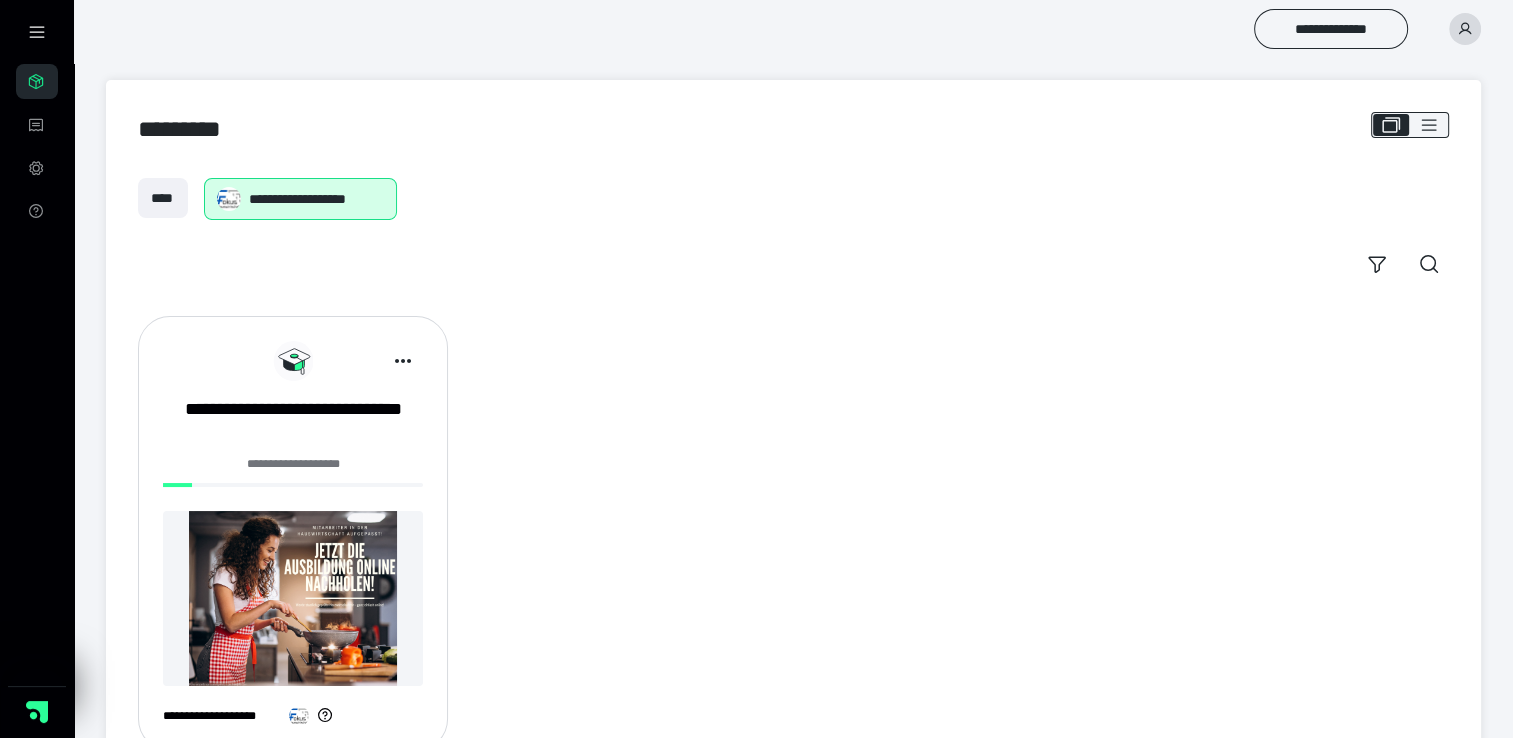 click on "**********" at bounding box center (293, 464) 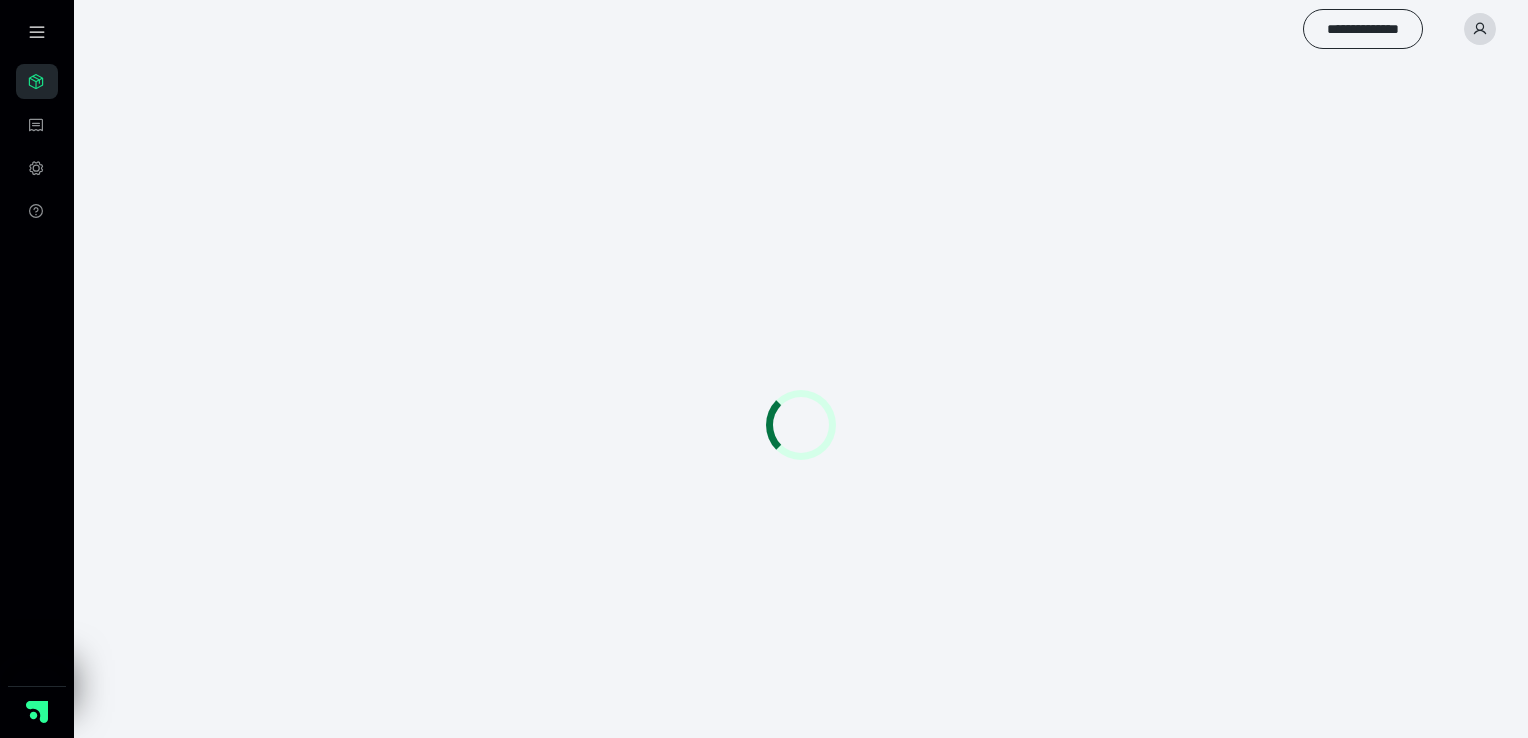 scroll, scrollTop: 0, scrollLeft: 0, axis: both 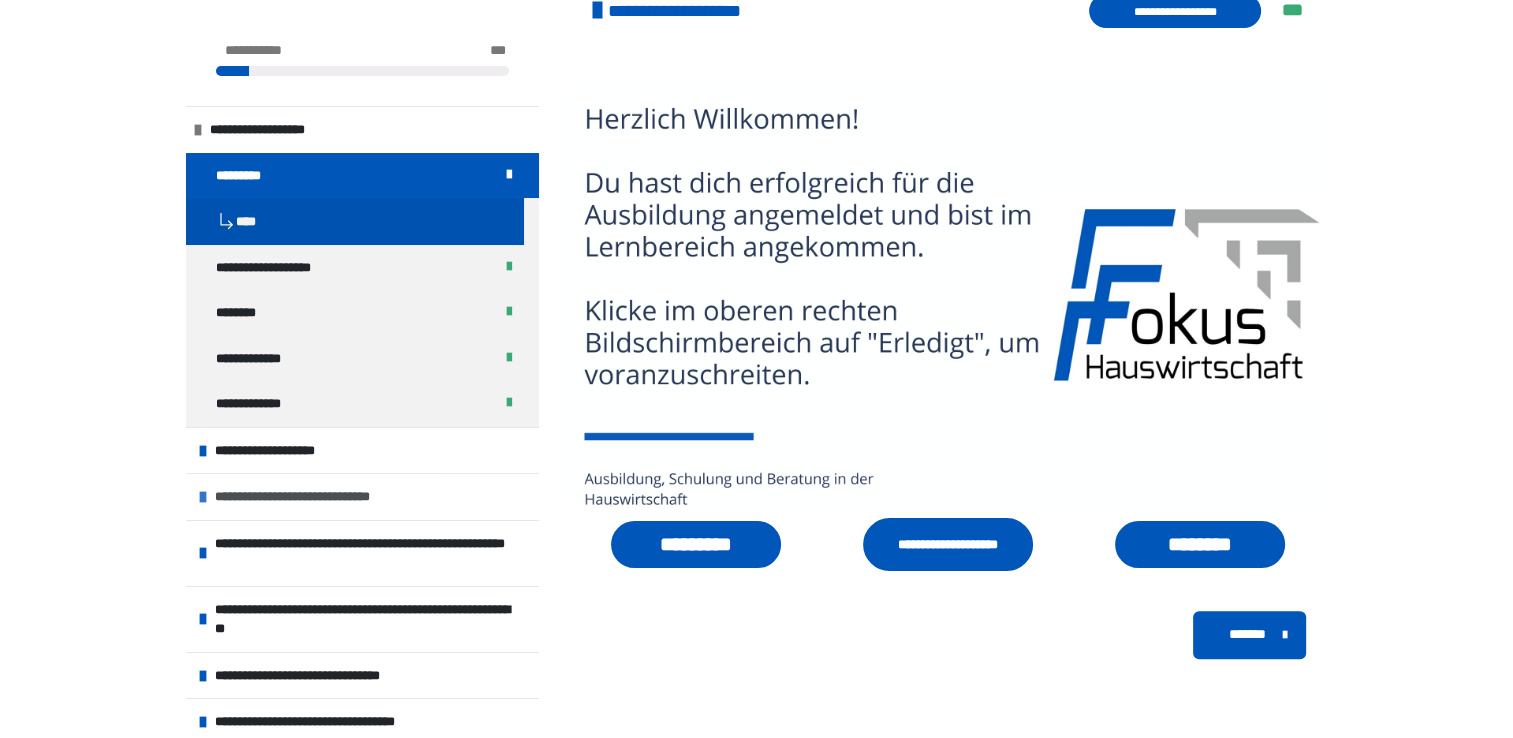click on "**********" at bounding box center (362, 496) 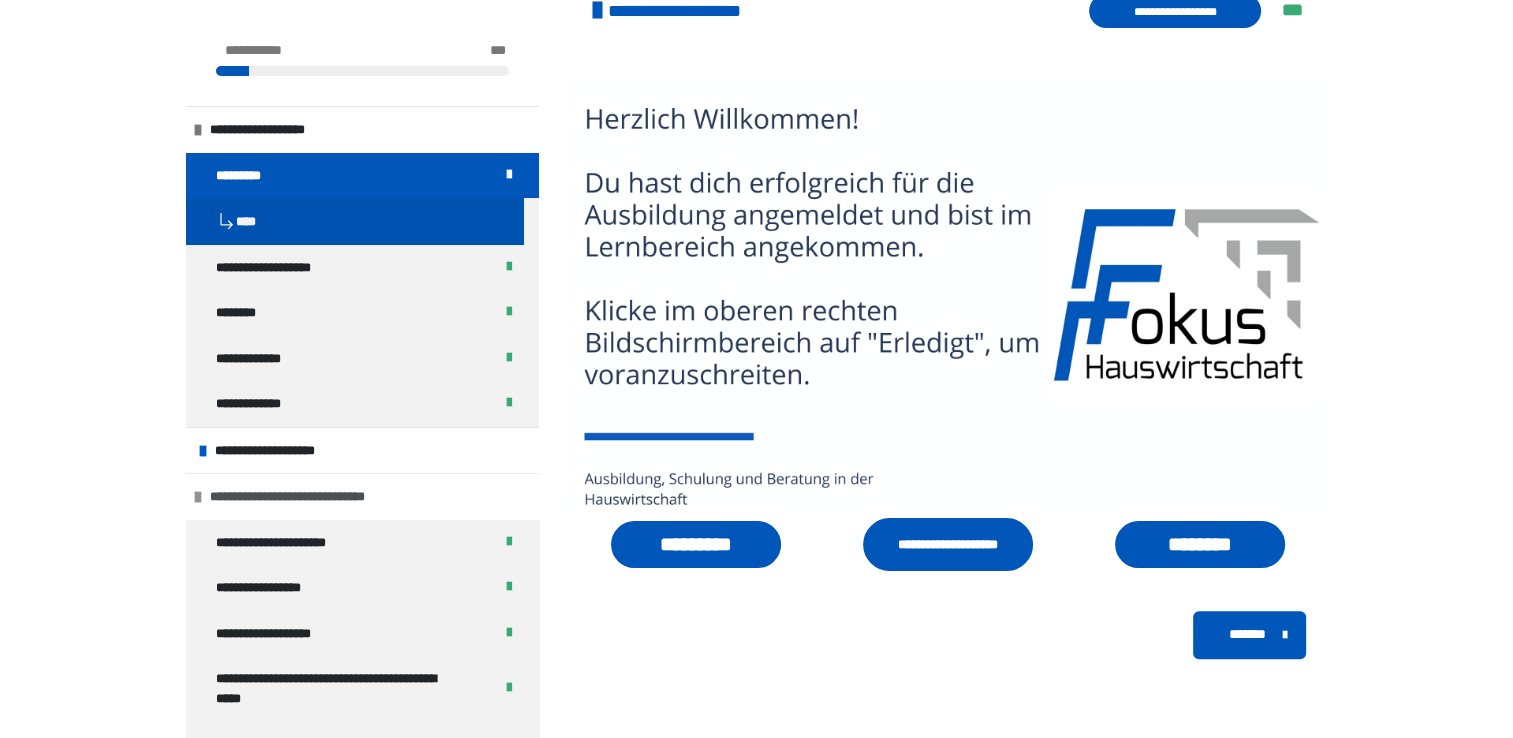 click on "**********" at bounding box center [362, 496] 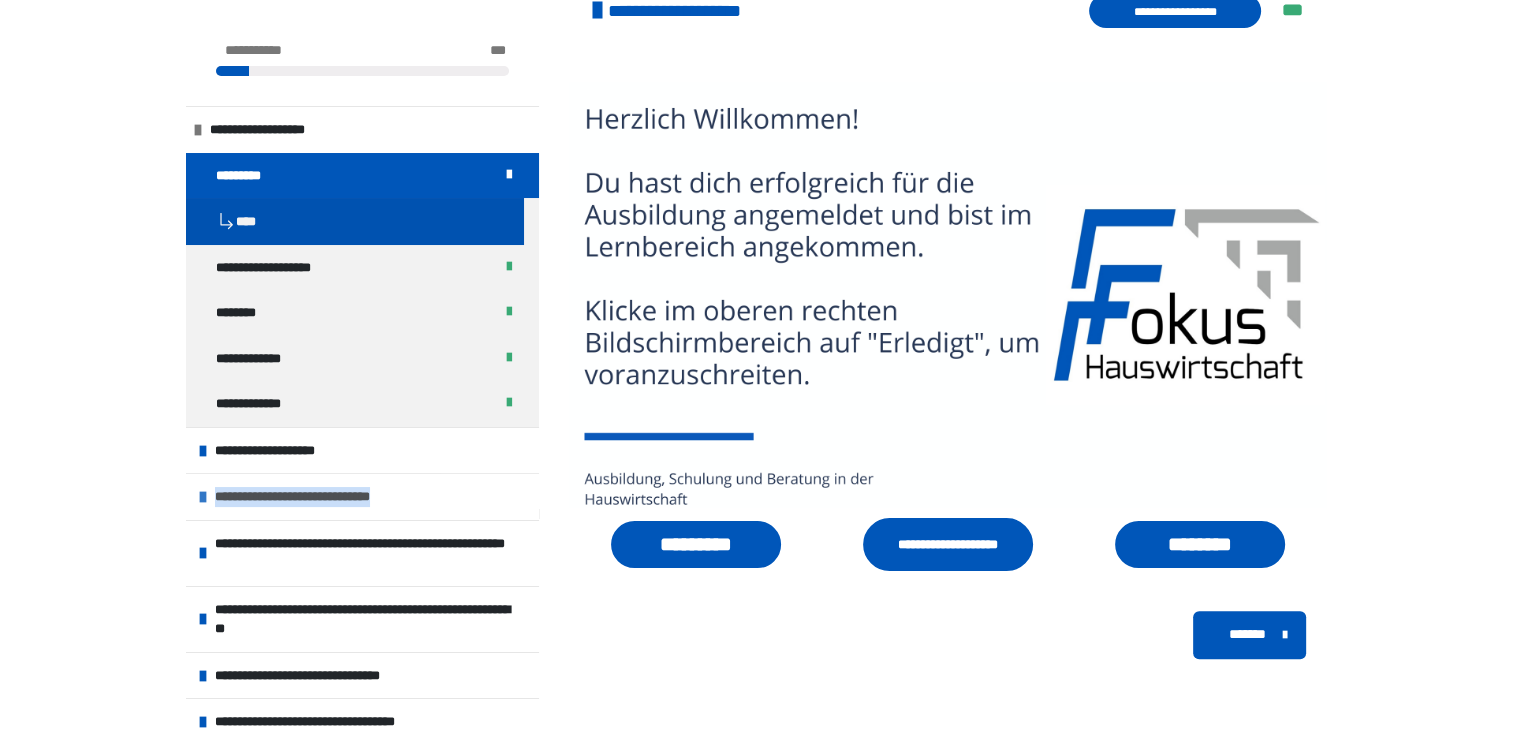 click on "**********" at bounding box center [313, 497] 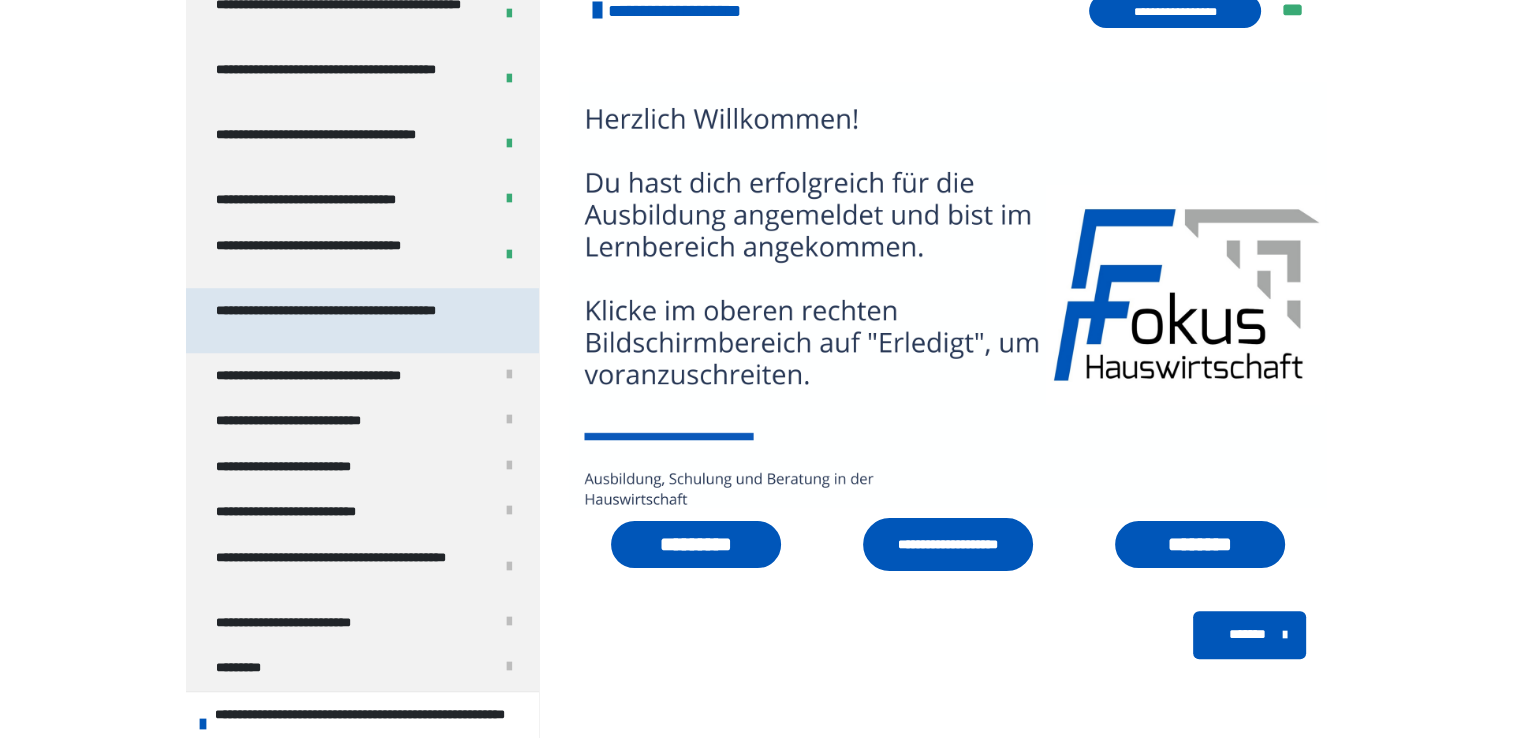 scroll, scrollTop: 1318, scrollLeft: 0, axis: vertical 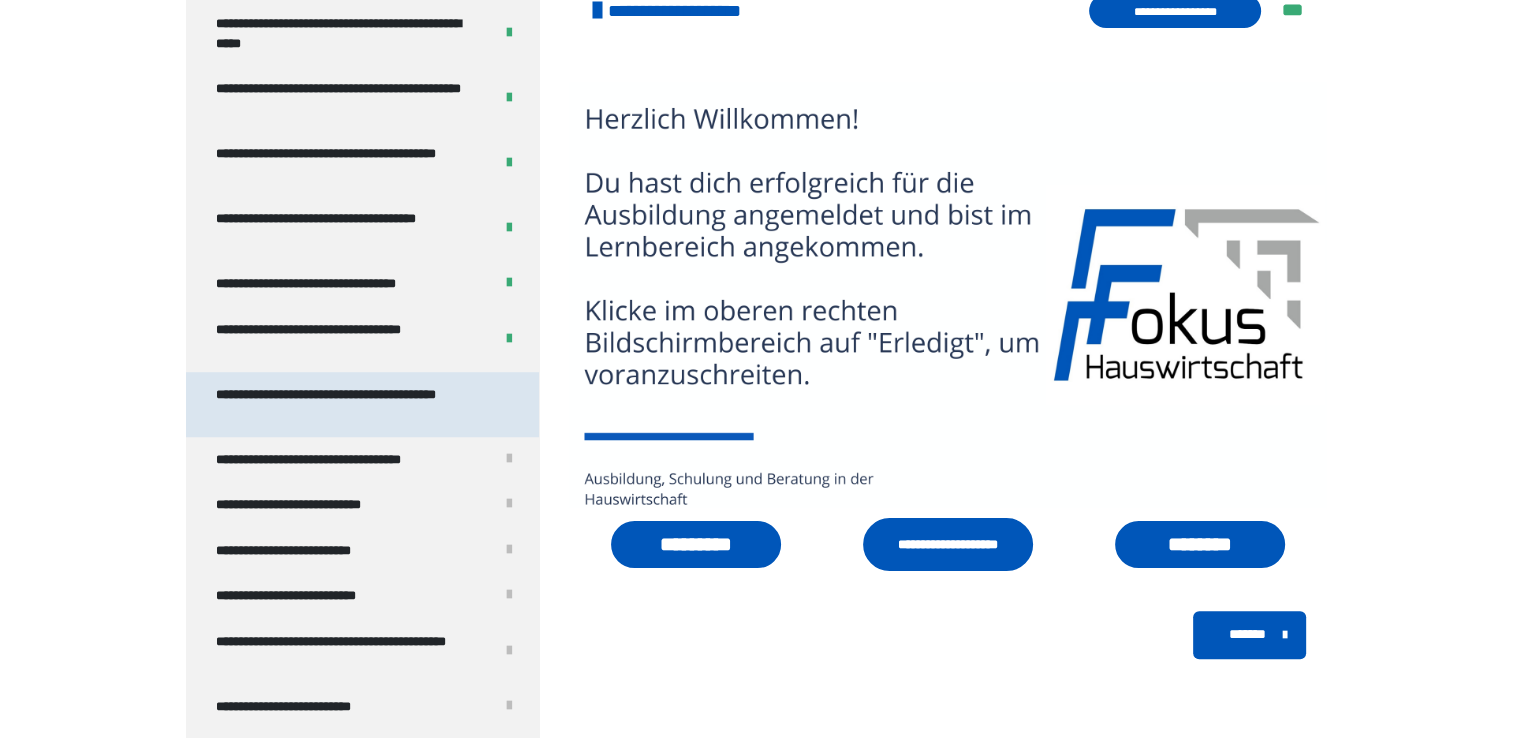 click on "**********" at bounding box center (347, 404) 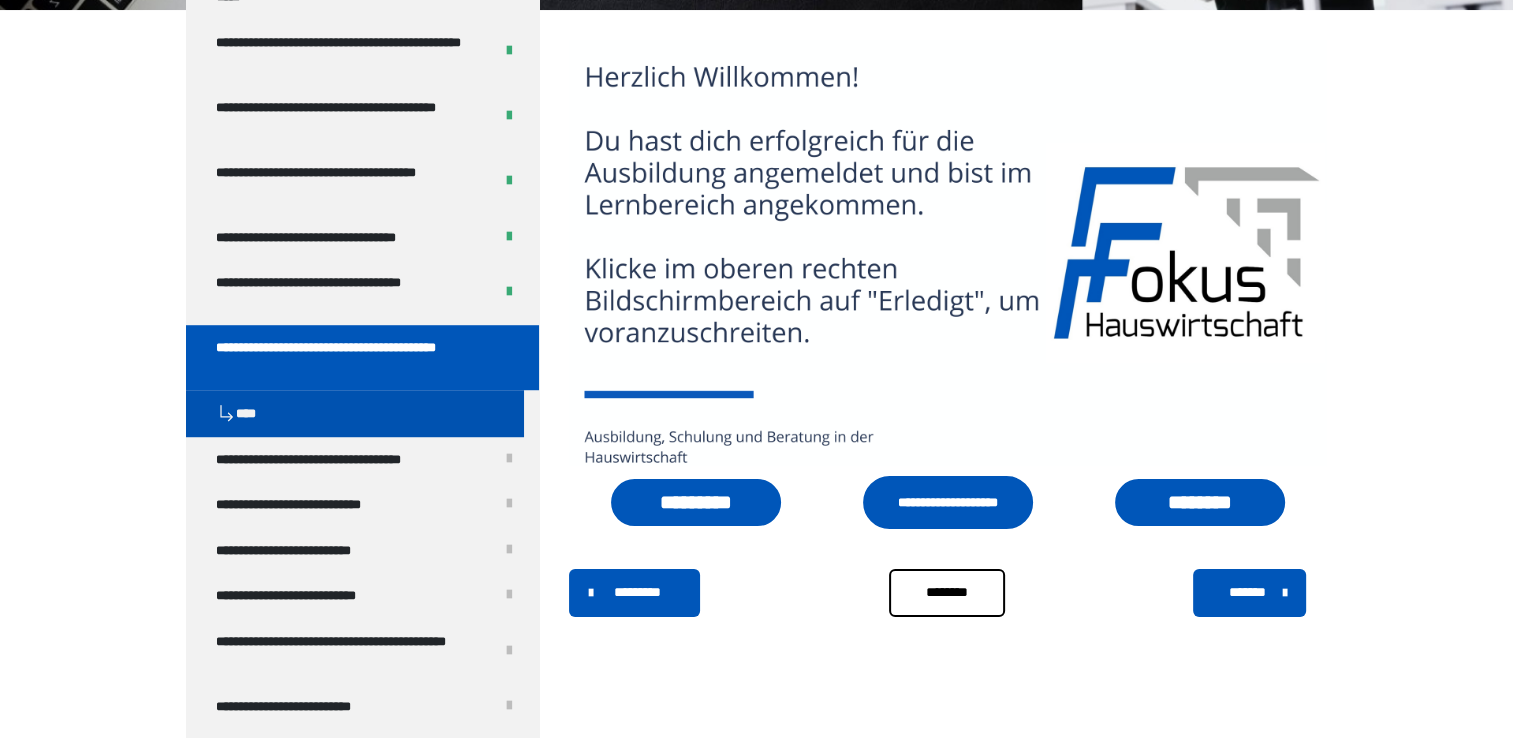 scroll, scrollTop: 1272, scrollLeft: 0, axis: vertical 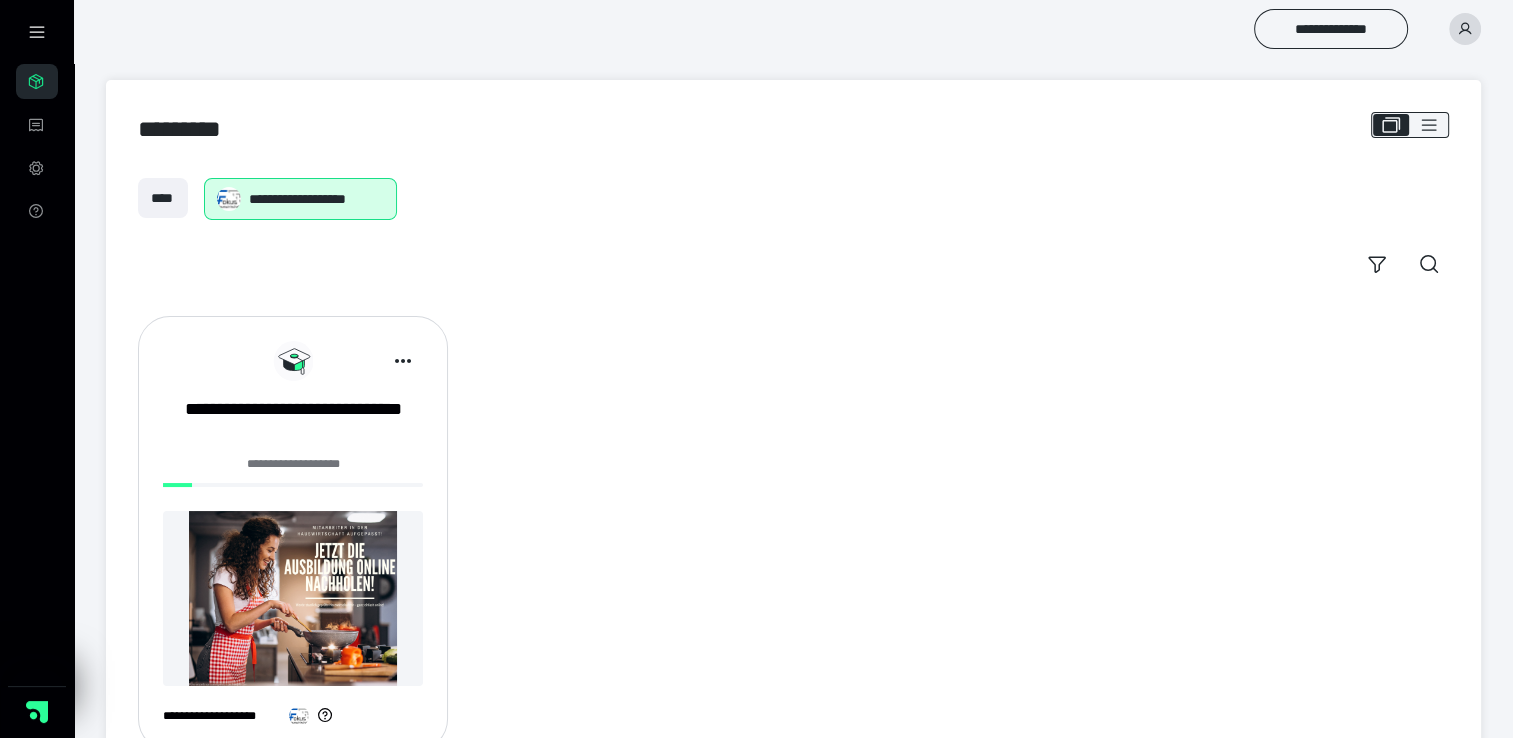 click at bounding box center (293, 598) 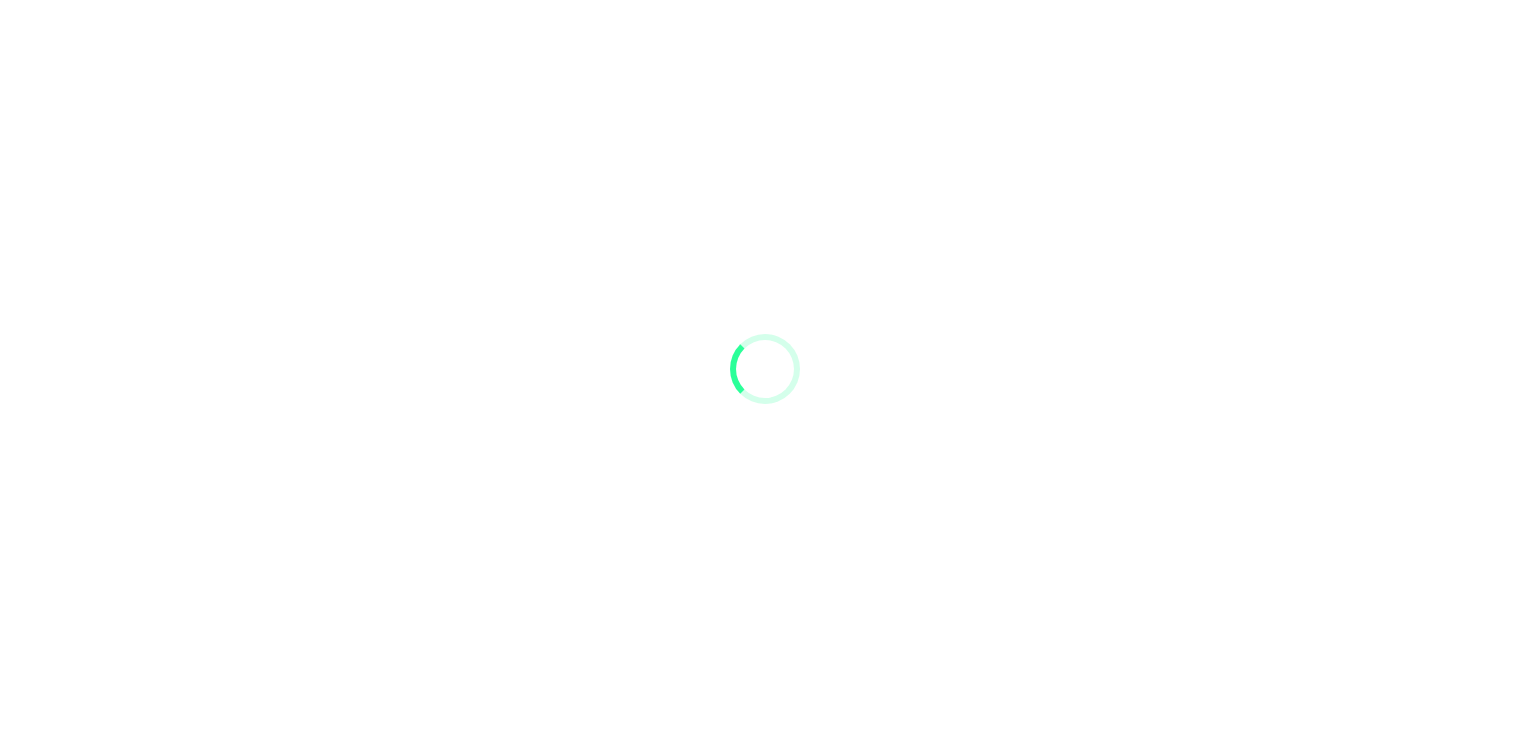 scroll, scrollTop: 0, scrollLeft: 0, axis: both 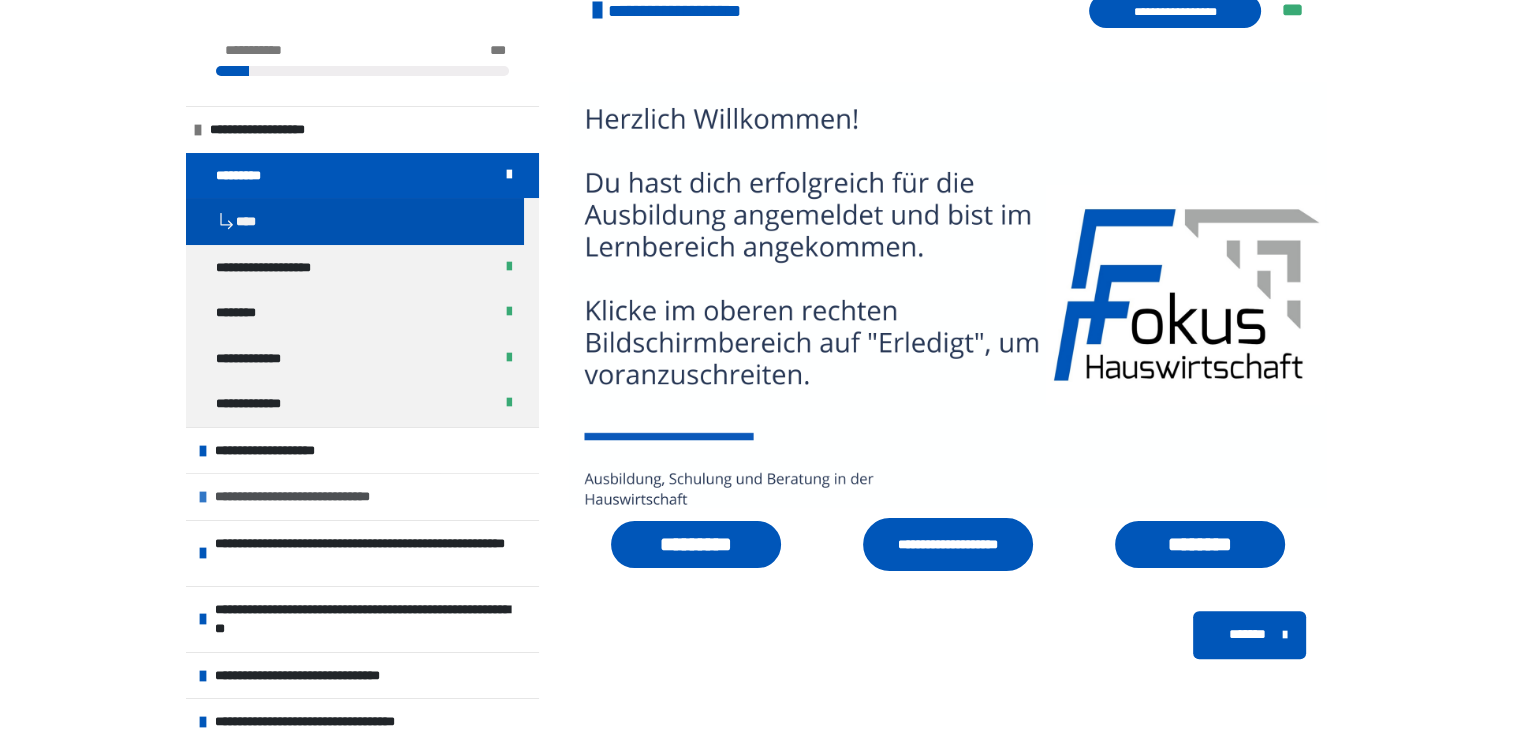 click on "**********" at bounding box center (362, 496) 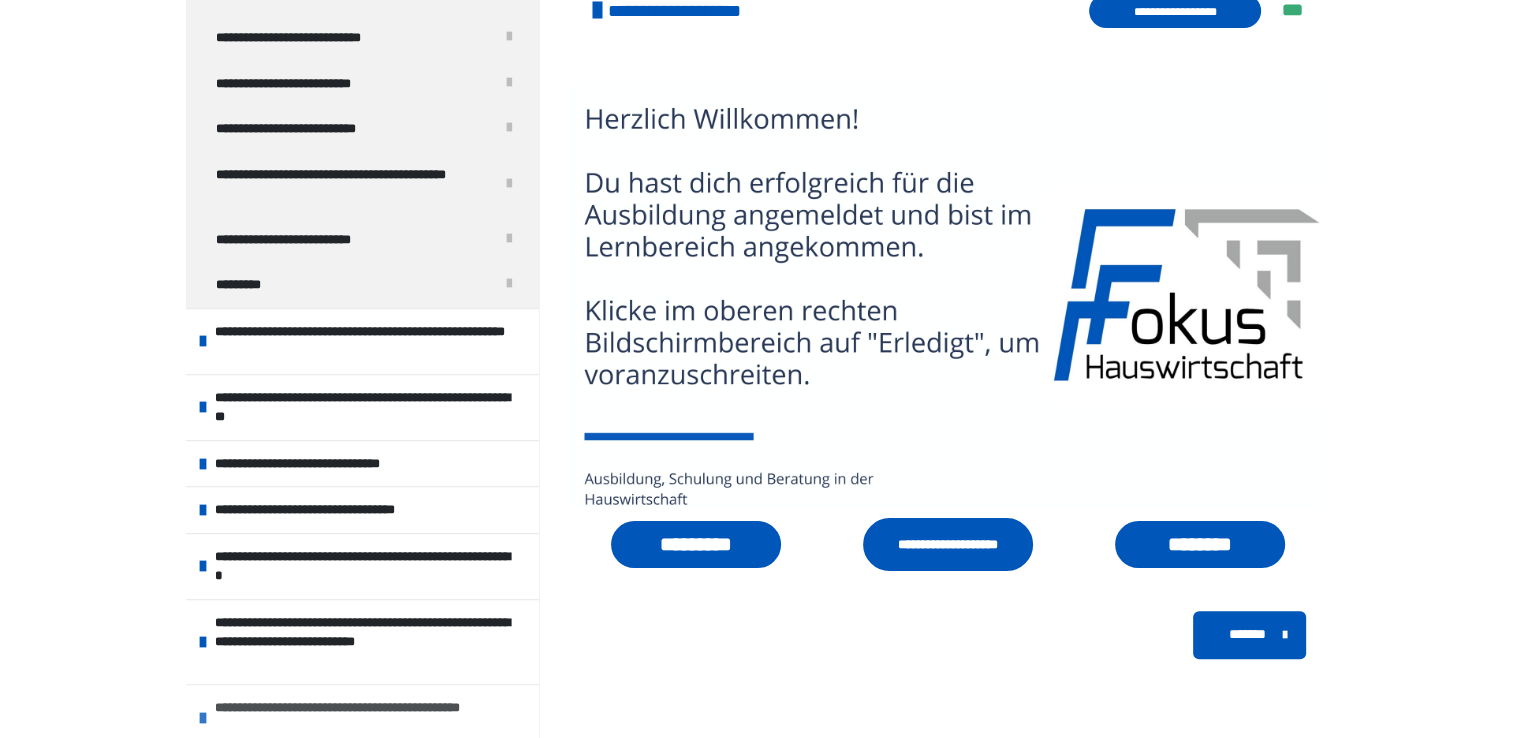 scroll, scrollTop: 1812, scrollLeft: 0, axis: vertical 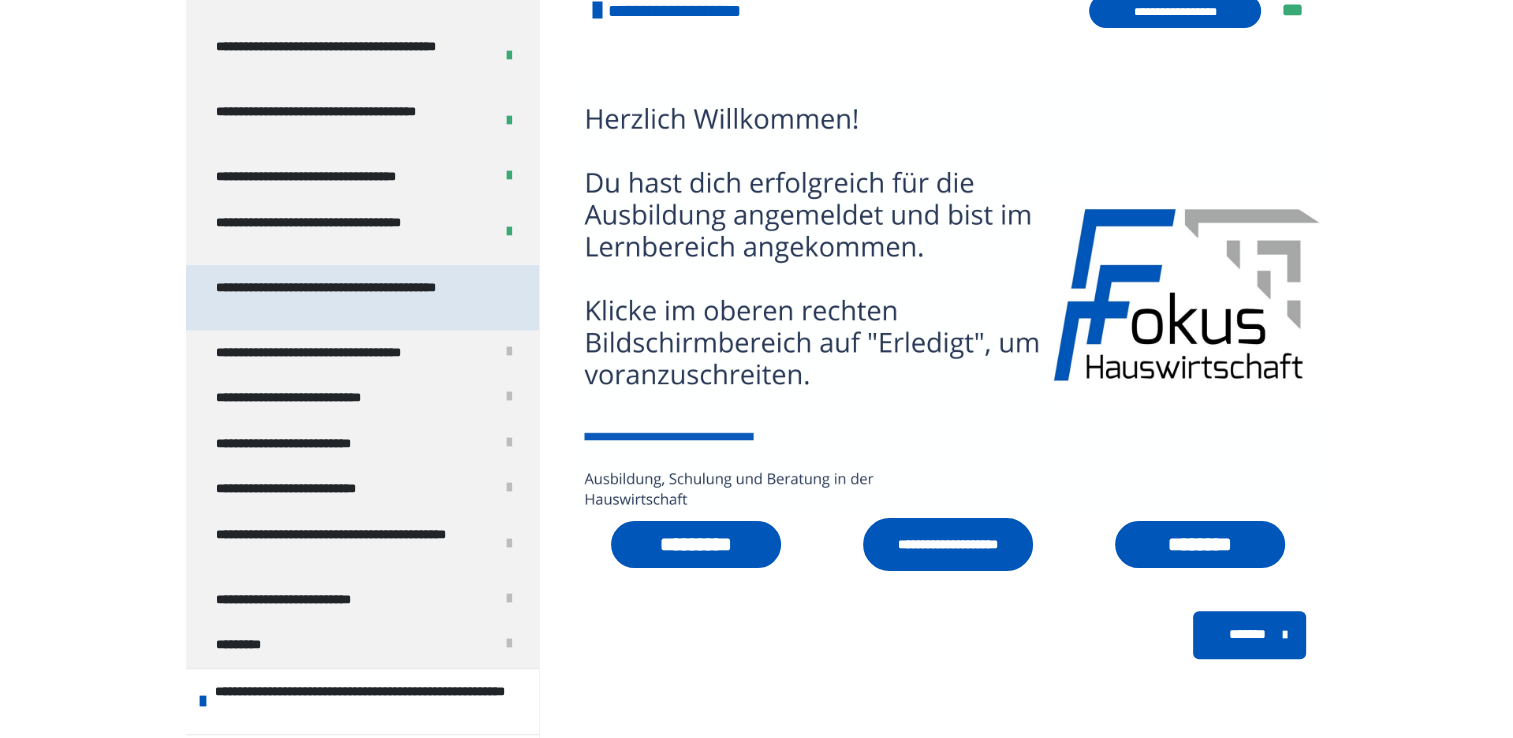 click on "**********" at bounding box center [347, 297] 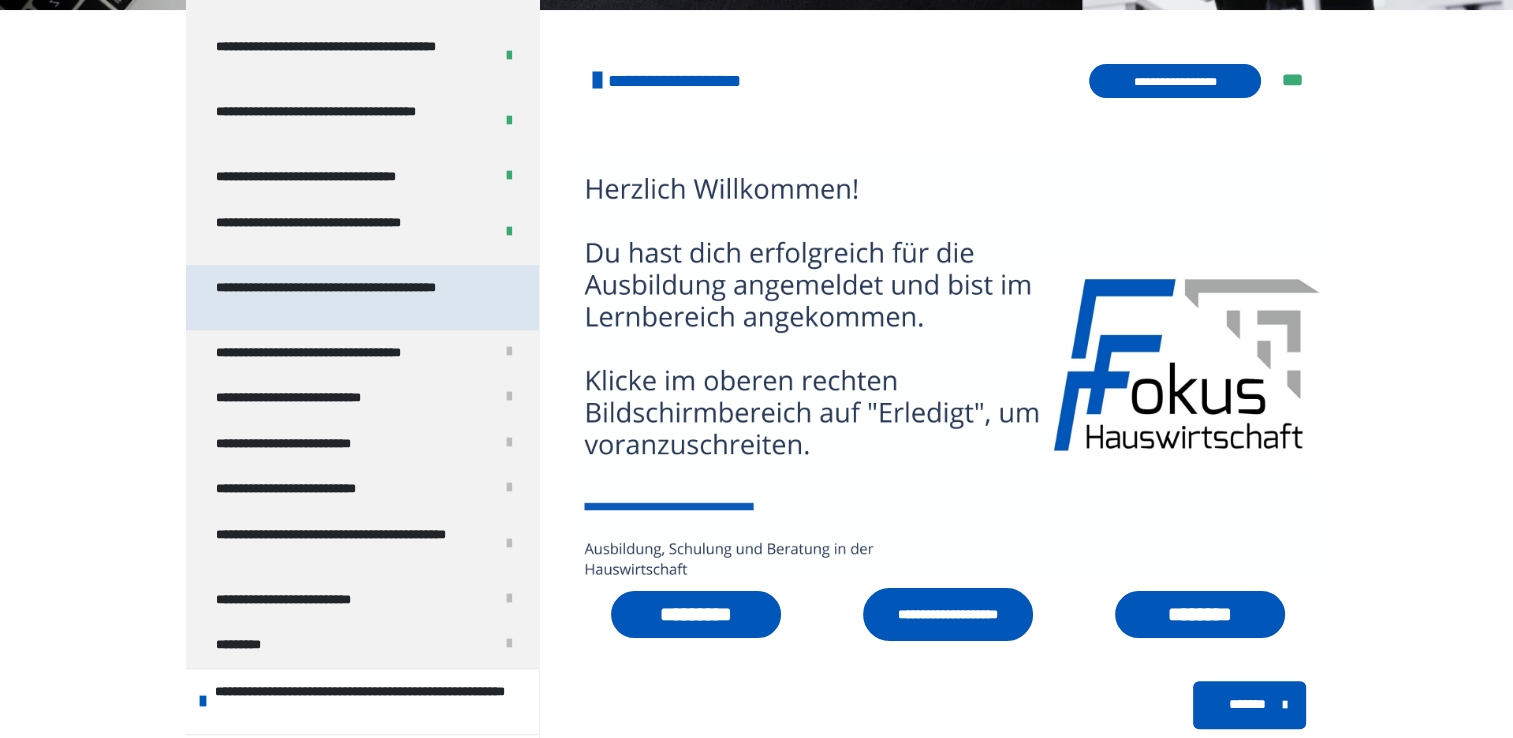 scroll, scrollTop: 1379, scrollLeft: 0, axis: vertical 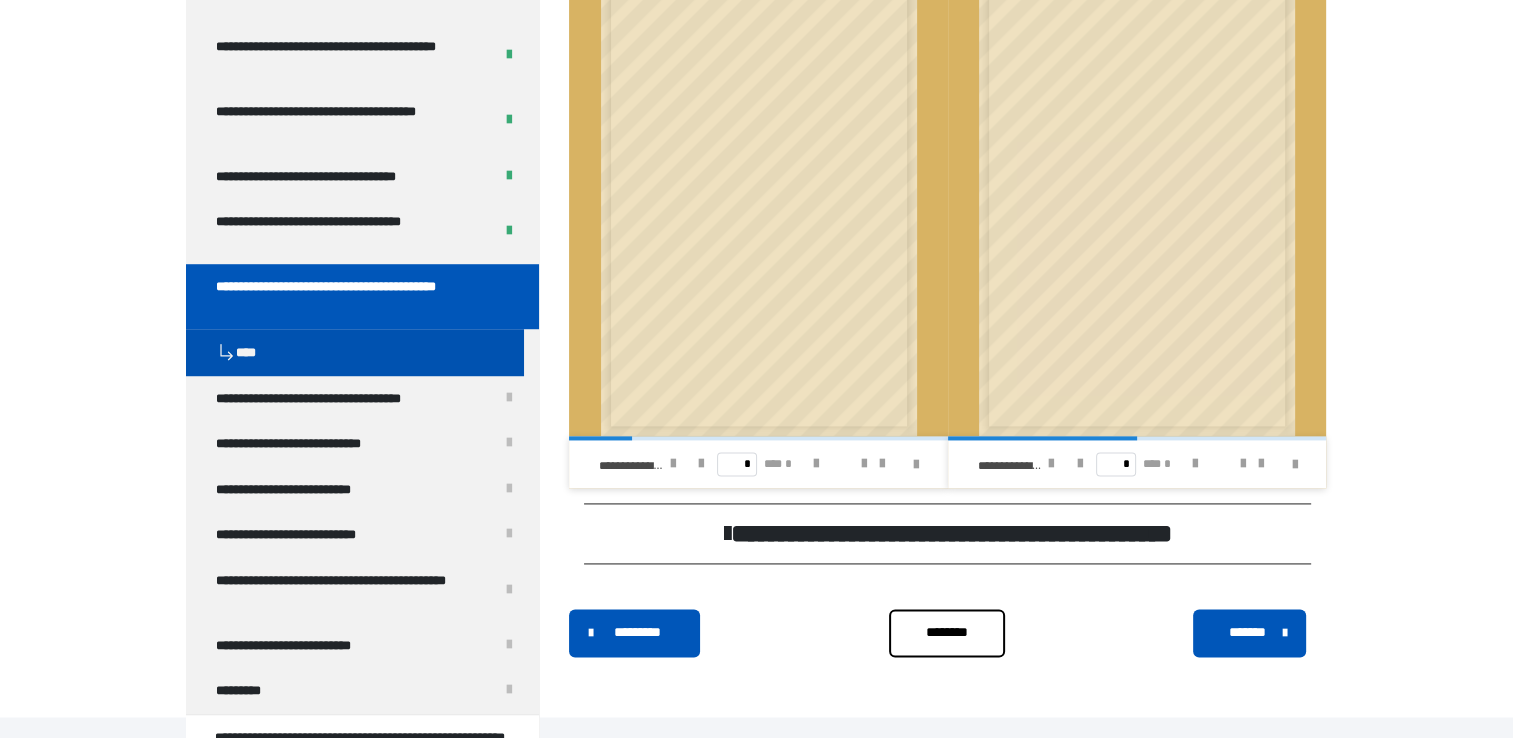 click on "**********" at bounding box center [947, 533] 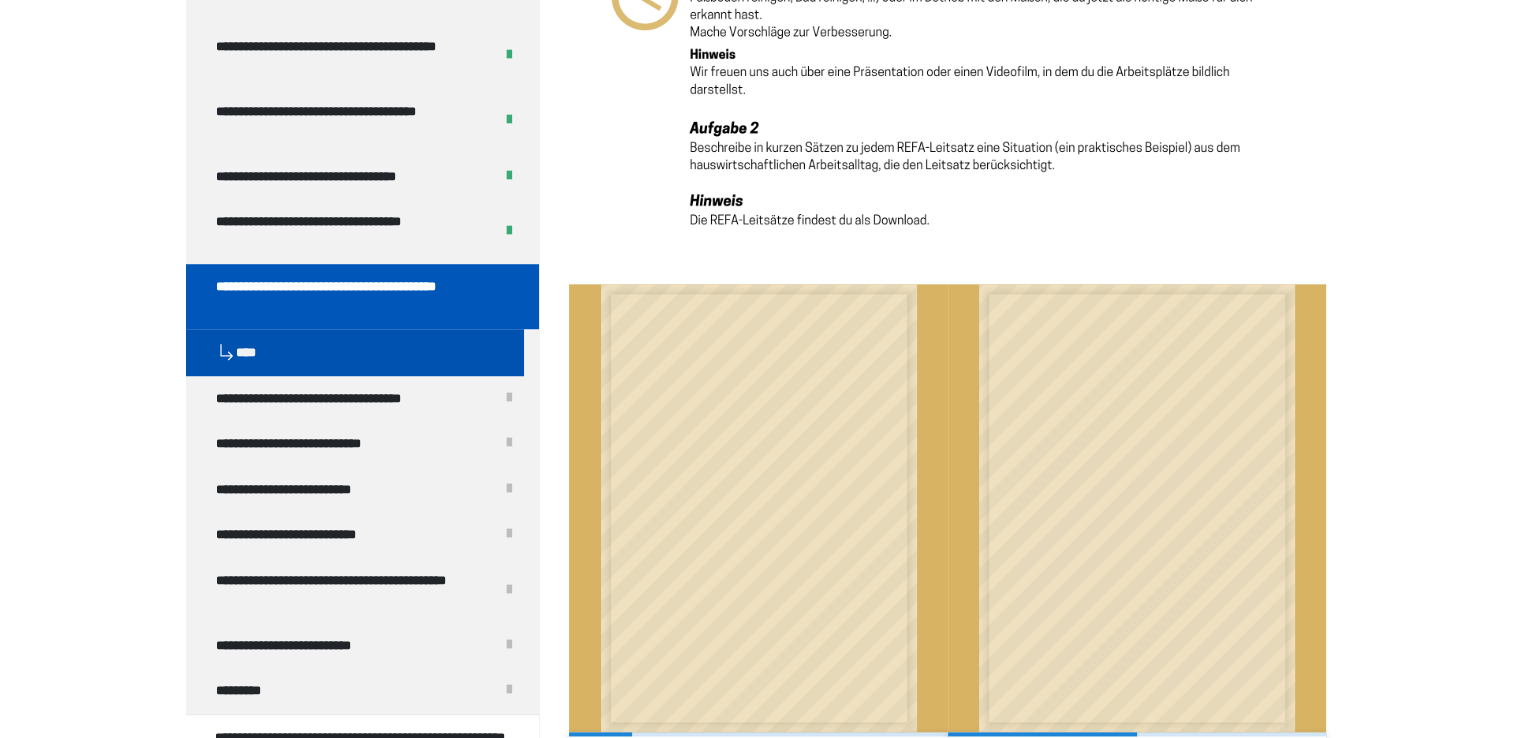 scroll, scrollTop: 2365, scrollLeft: 0, axis: vertical 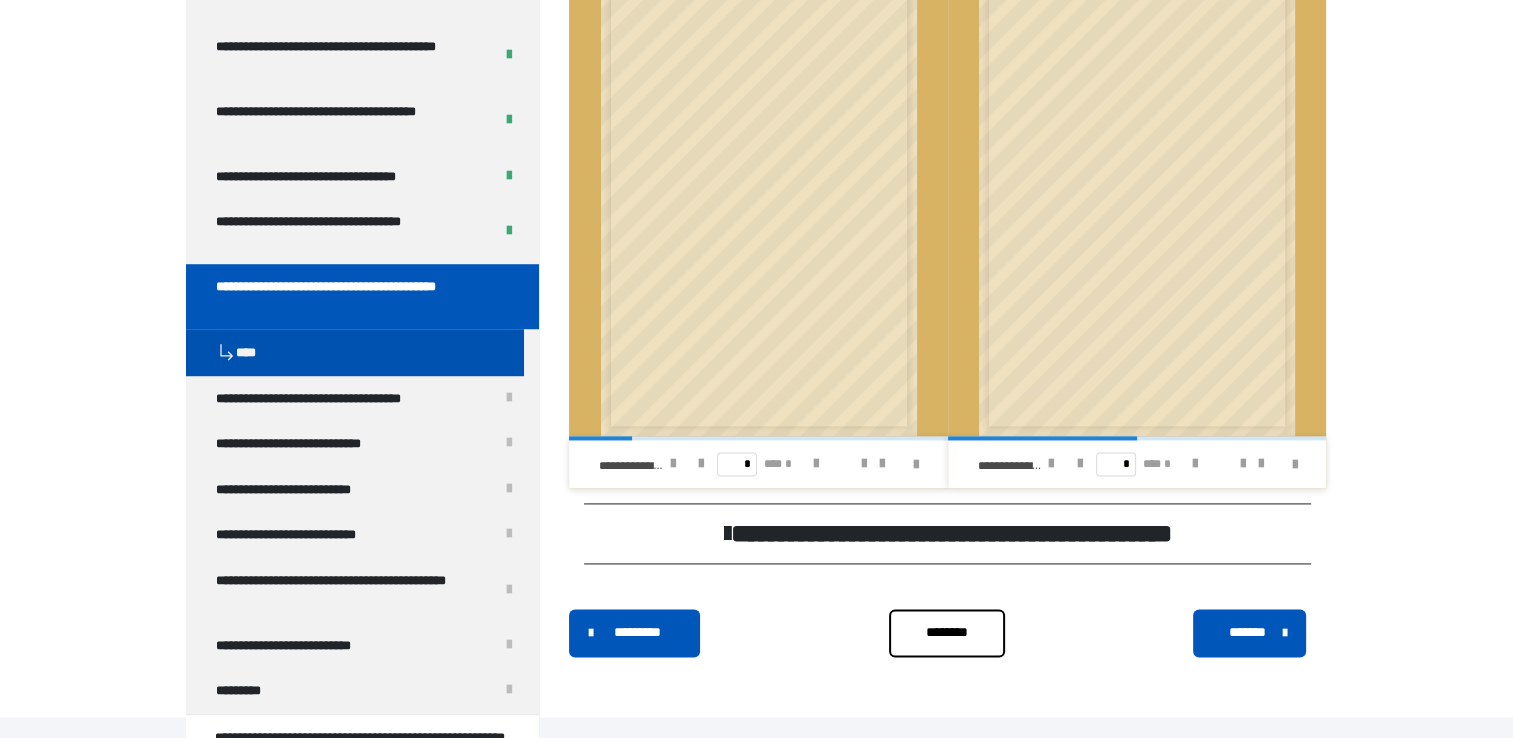 click on "**********" at bounding box center [947, 533] 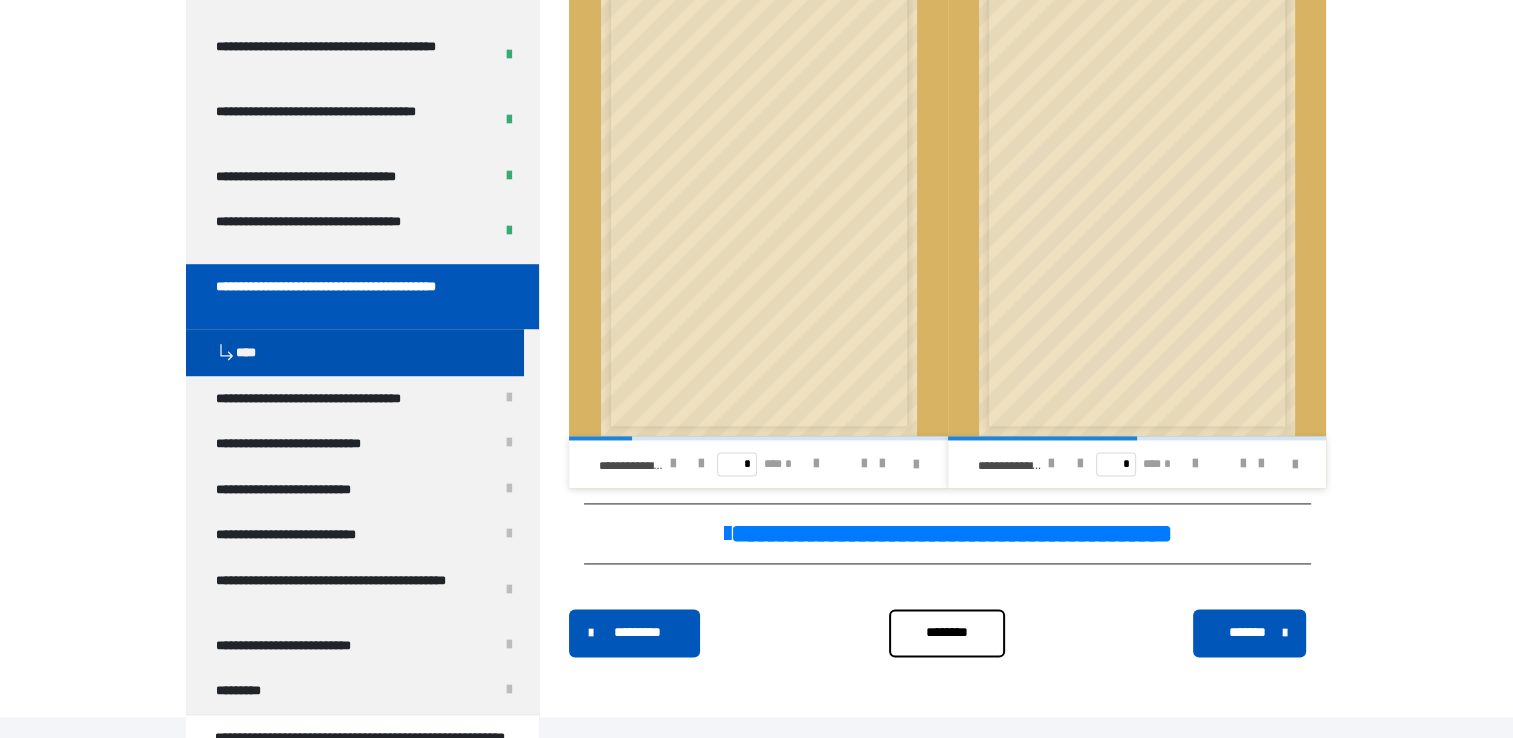 click on "********" at bounding box center [947, 632] 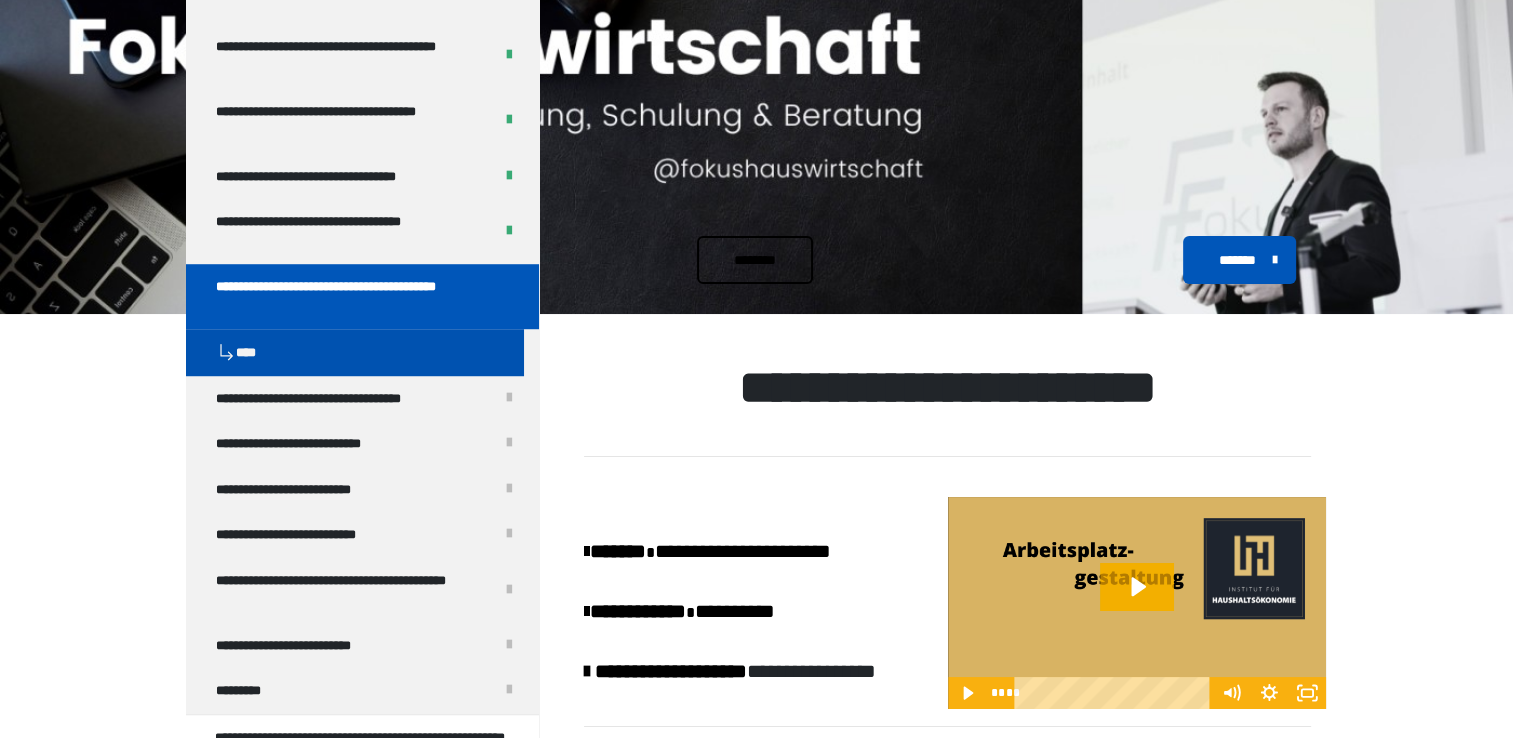 scroll, scrollTop: 0, scrollLeft: 0, axis: both 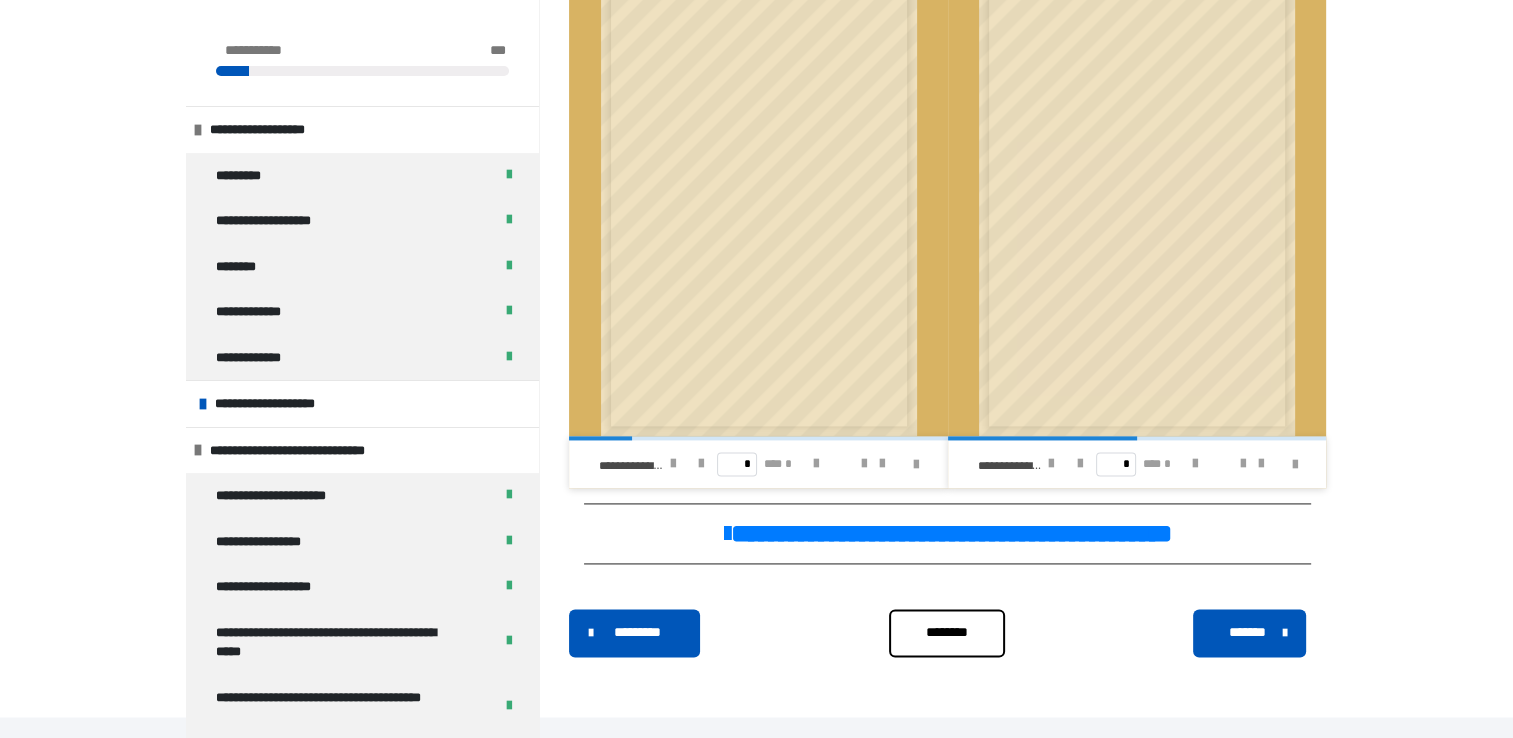 click on "********* ******** *******" at bounding box center [947, 633] 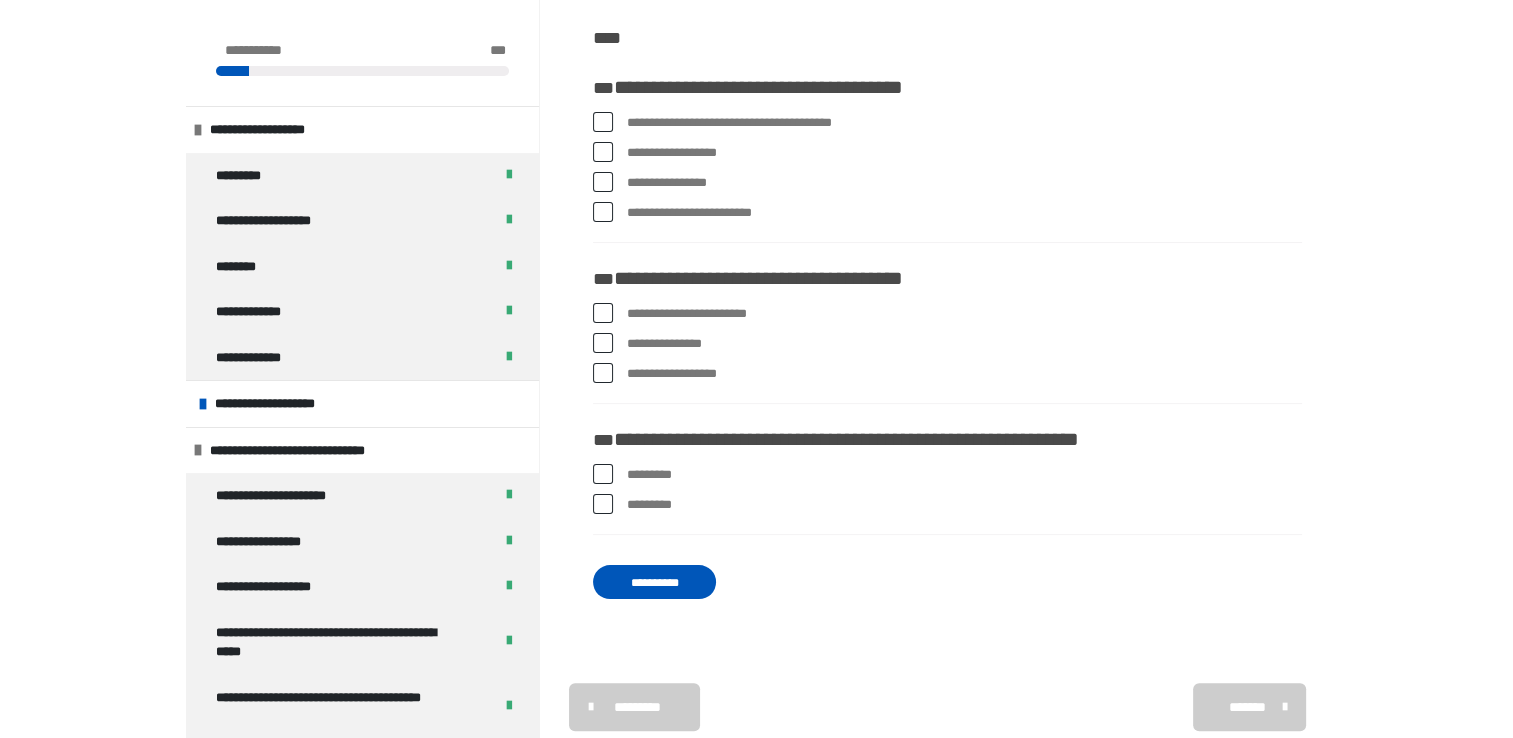 scroll, scrollTop: 295, scrollLeft: 0, axis: vertical 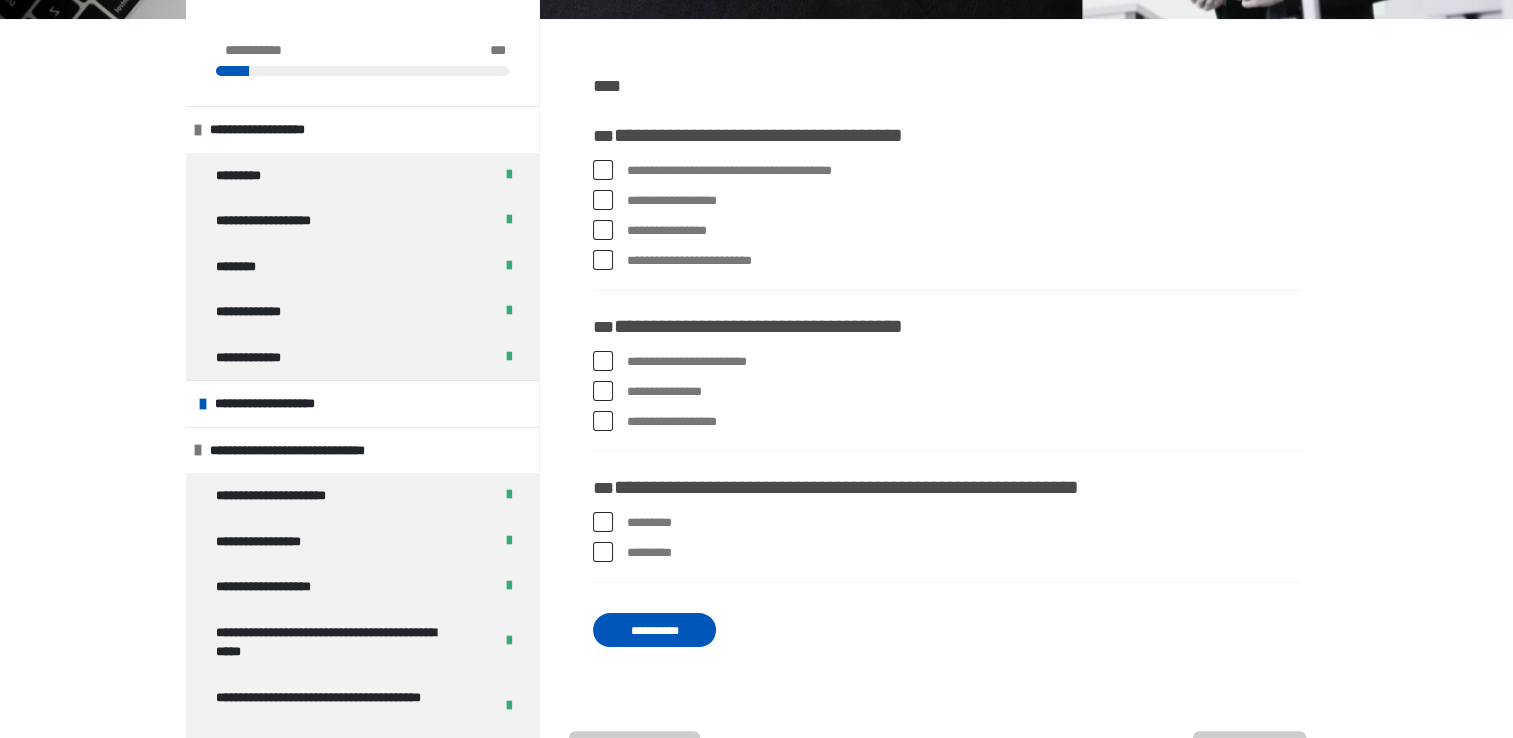 click at bounding box center (603, 230) 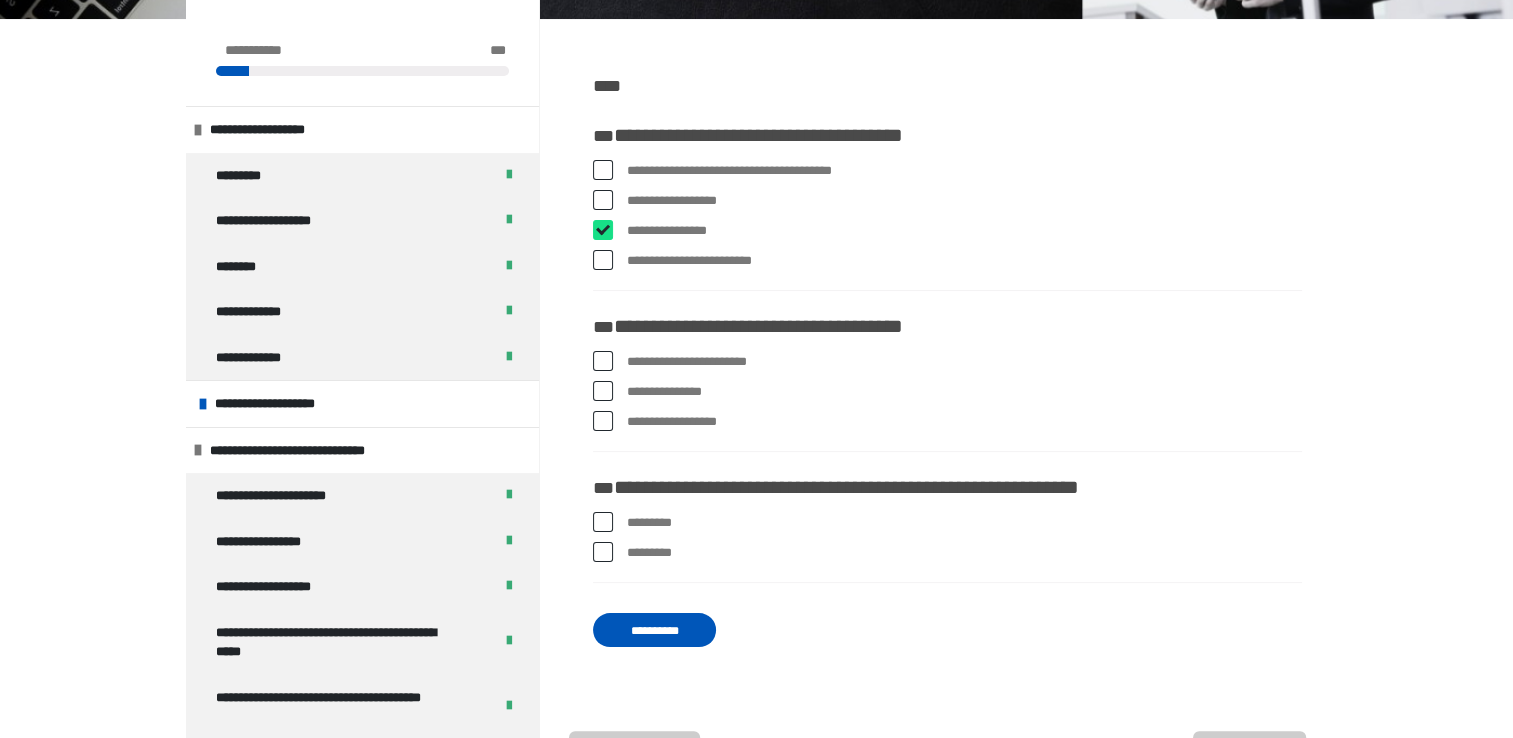 checkbox on "****" 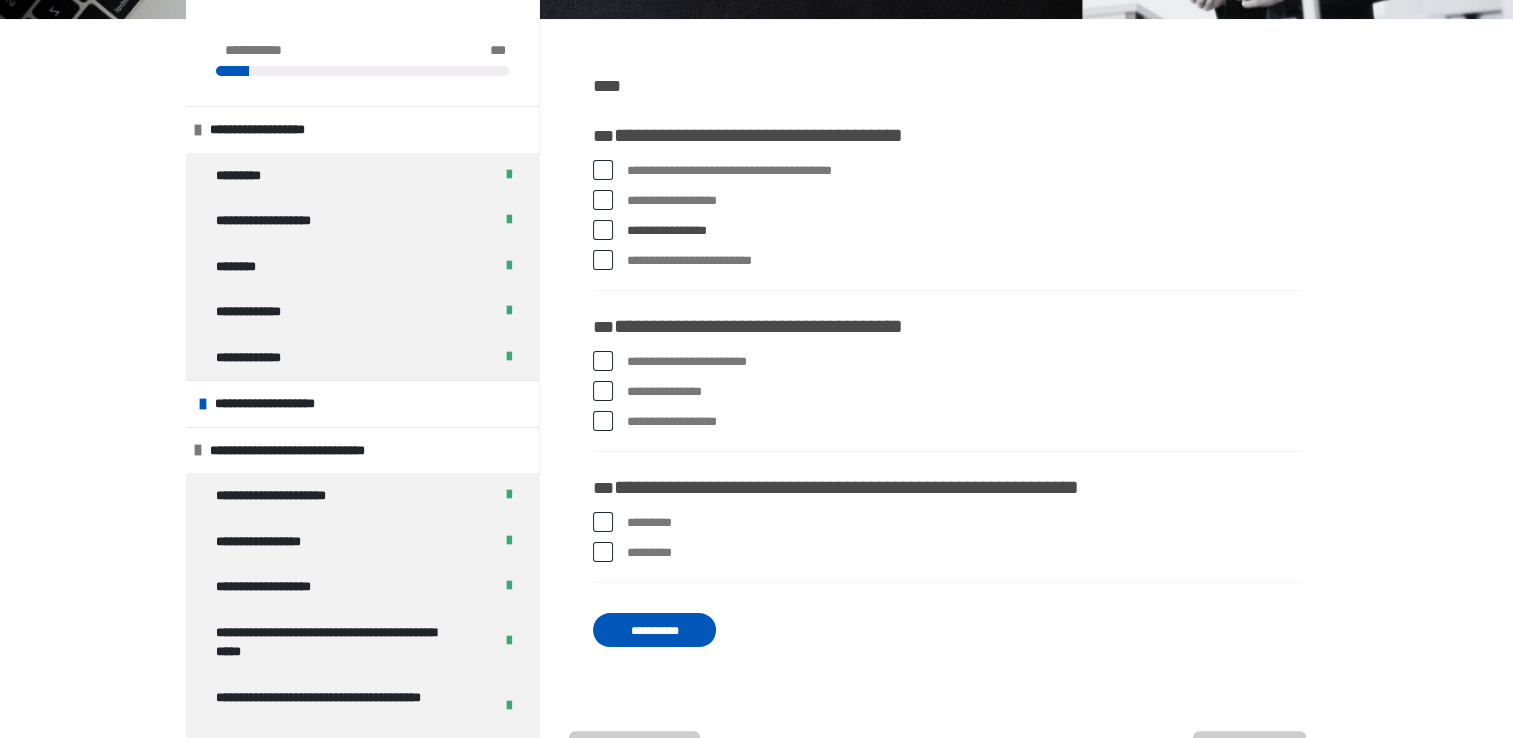 click at bounding box center [603, 200] 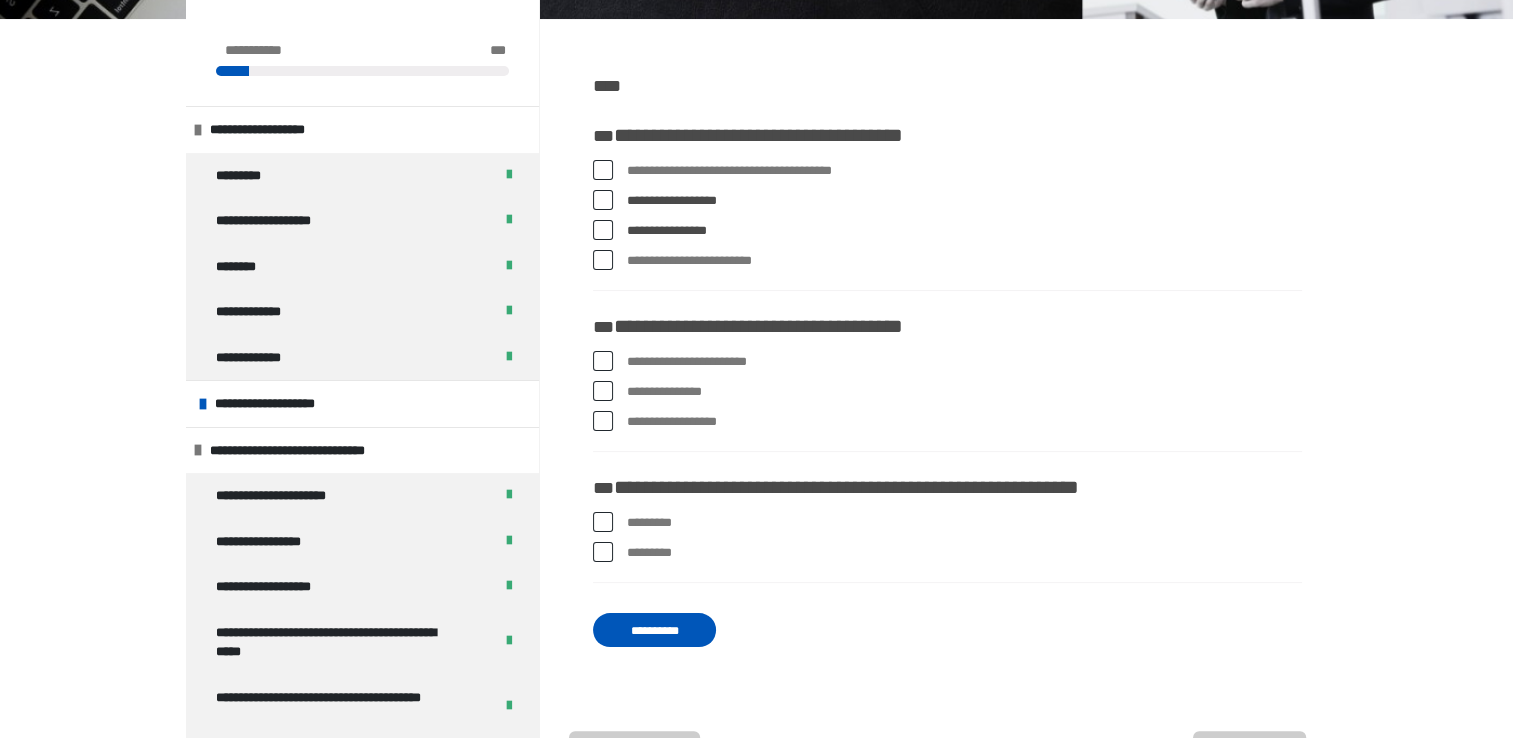 click at bounding box center [603, 421] 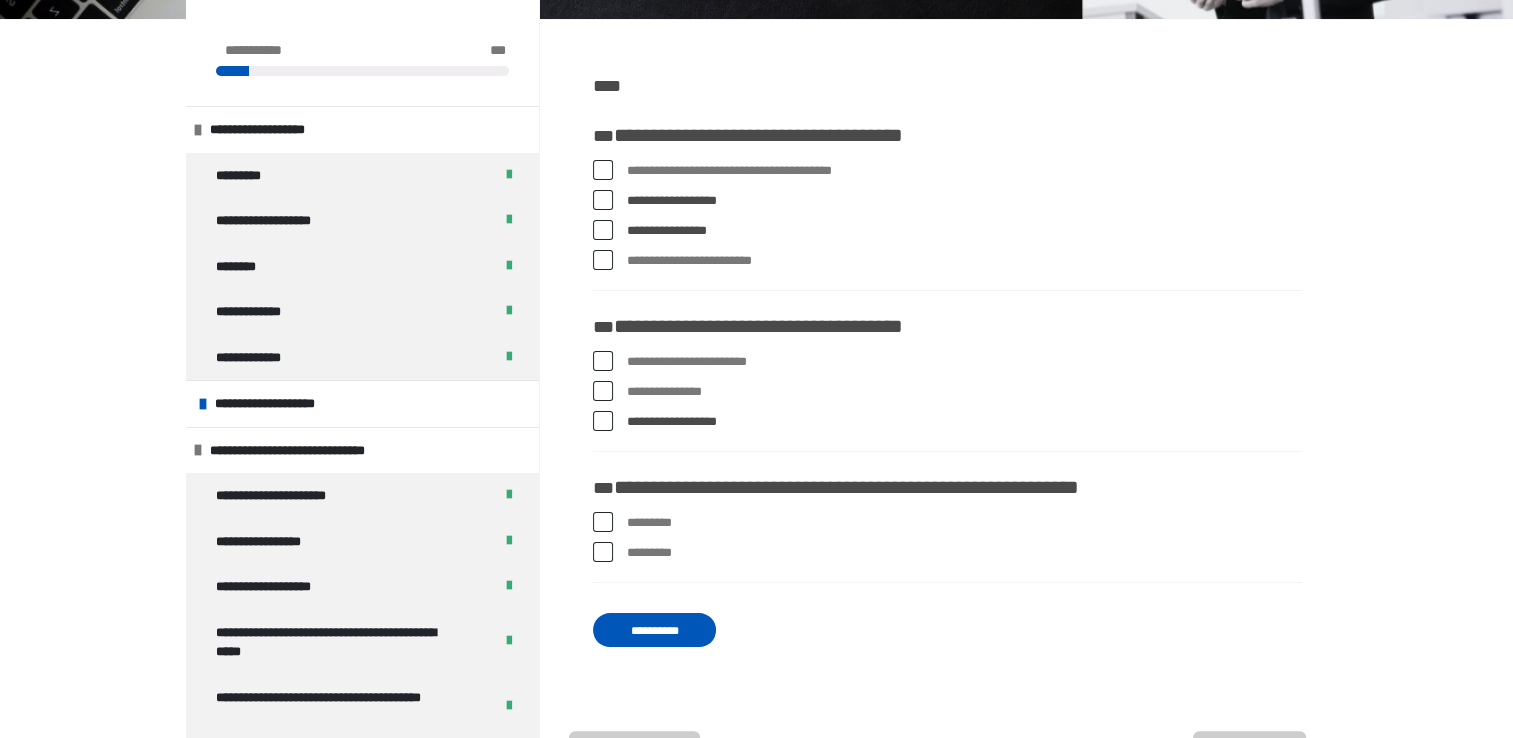 click at bounding box center (603, 361) 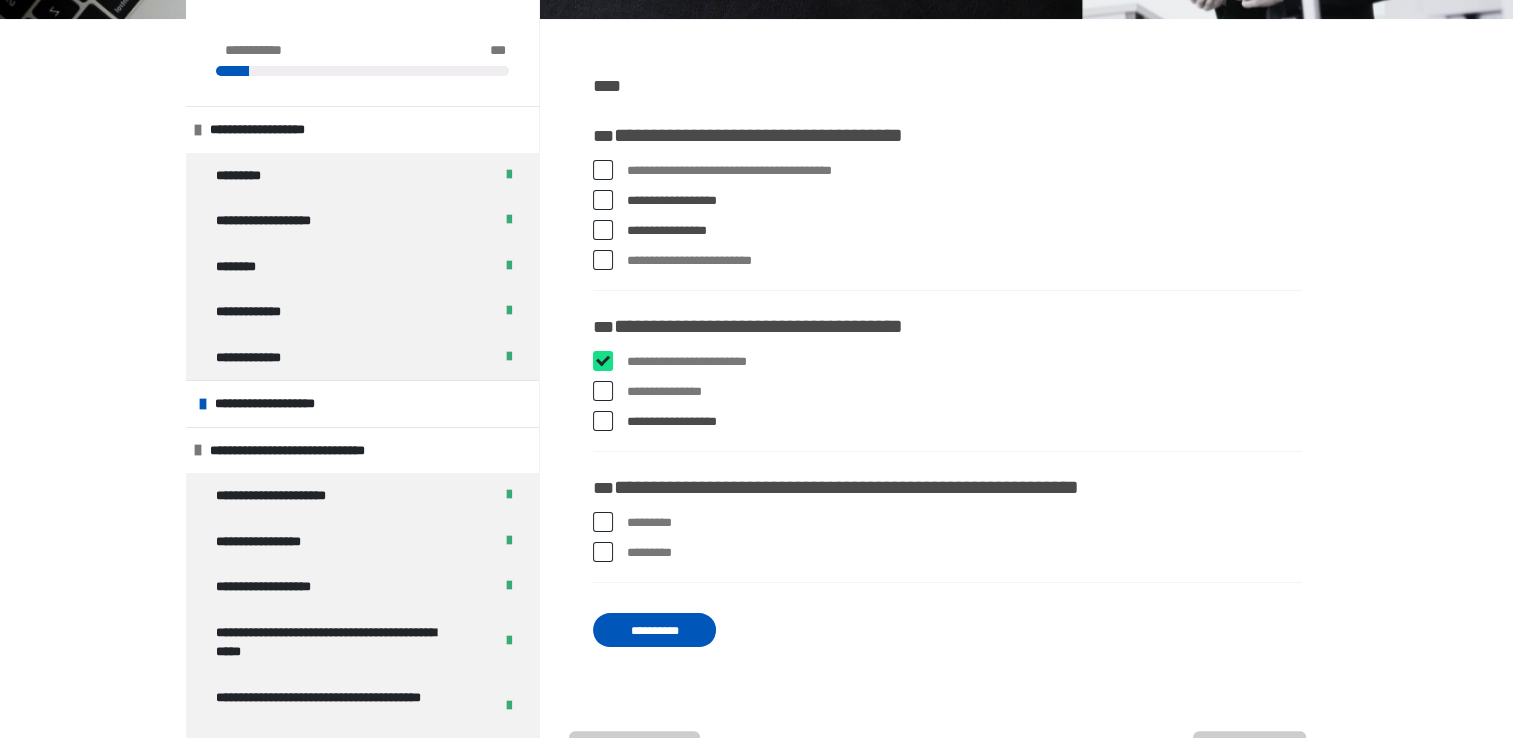 checkbox on "****" 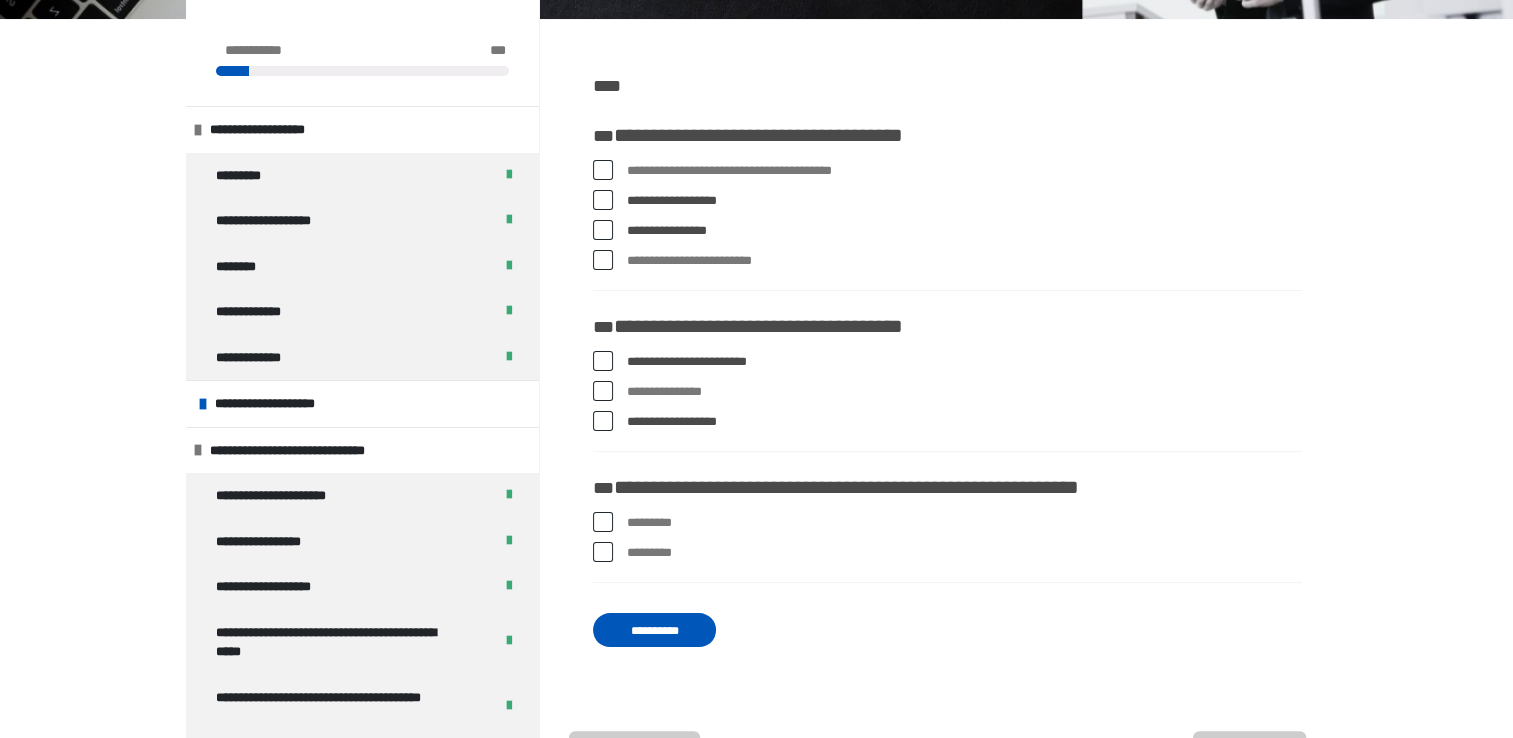 click at bounding box center (603, 552) 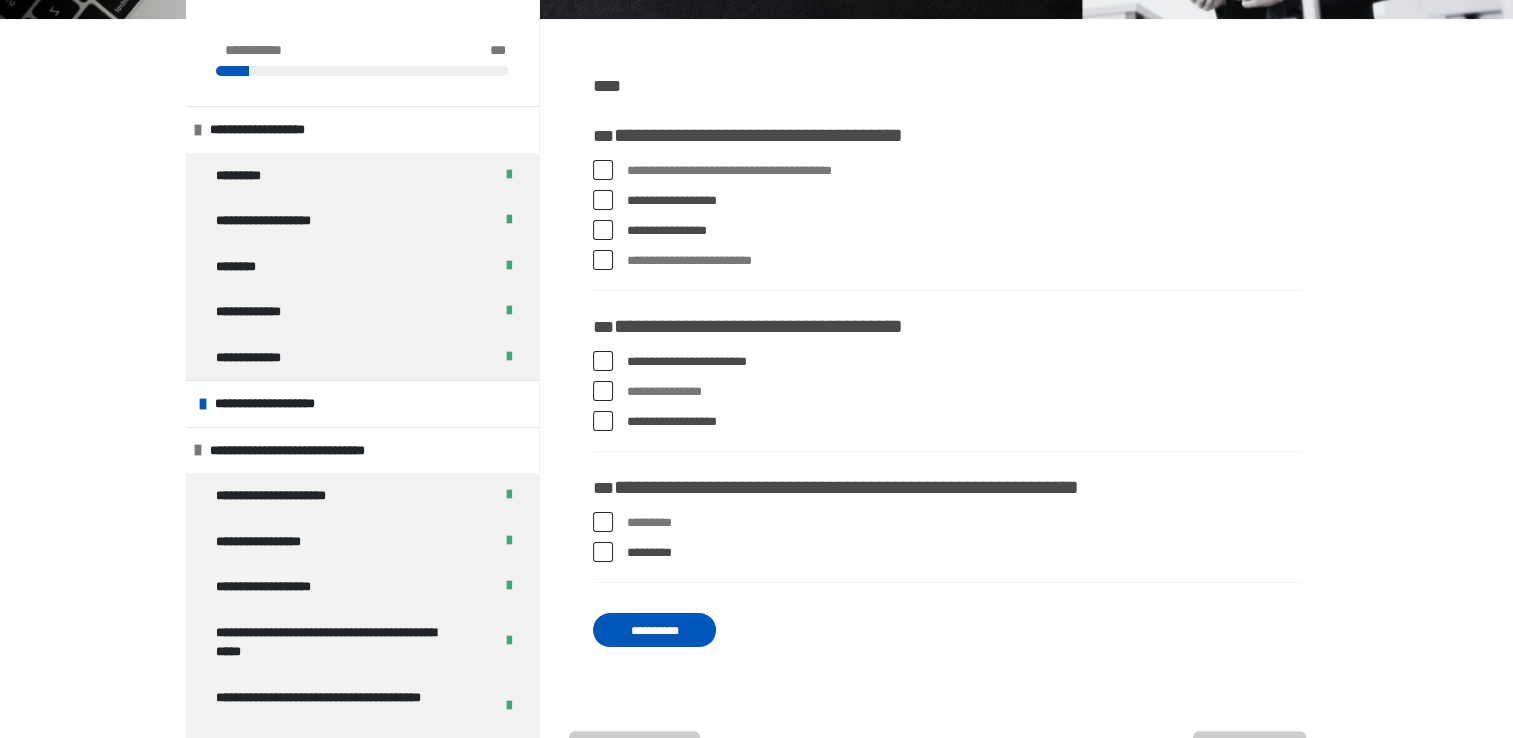 click on "**********" at bounding box center [654, 630] 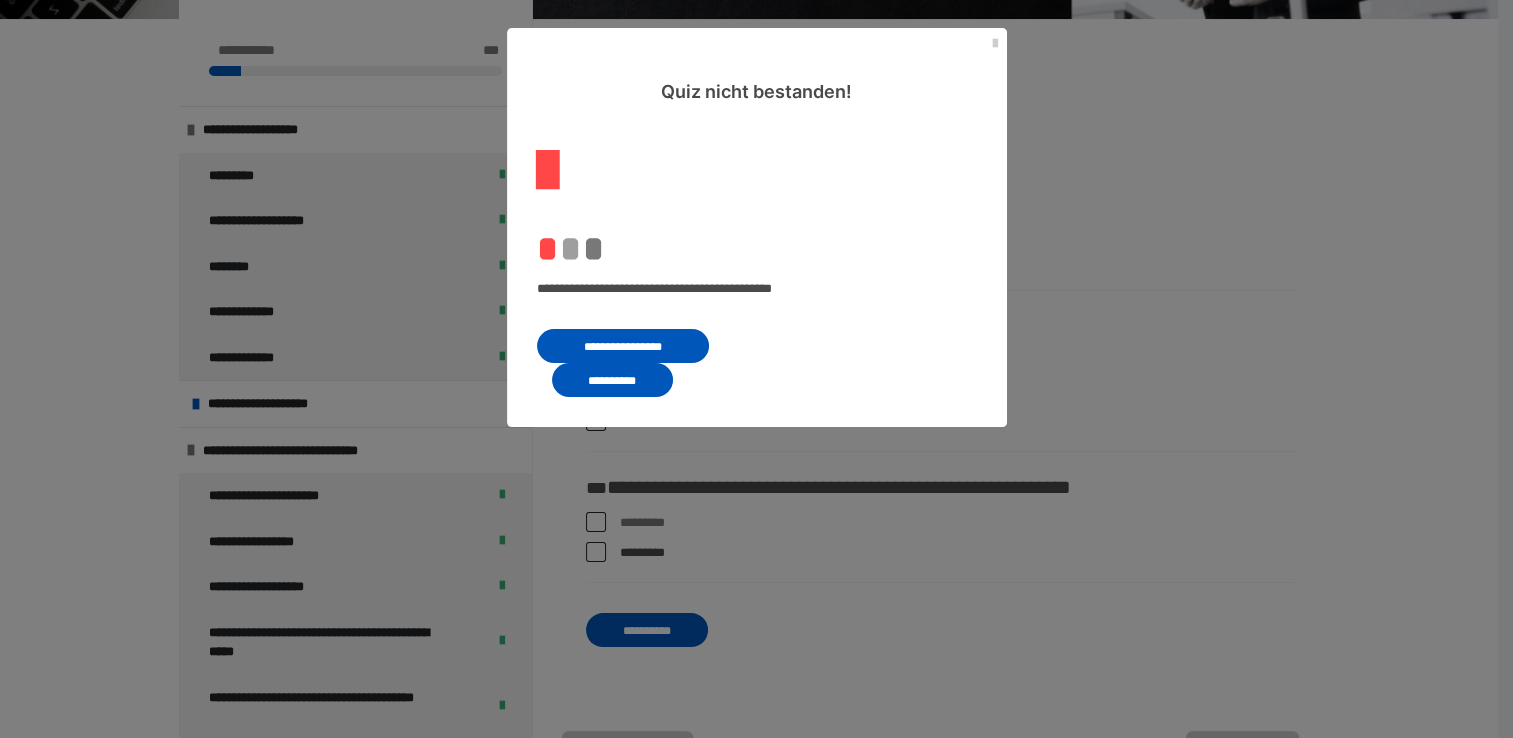 click on "**********" at bounding box center [612, 380] 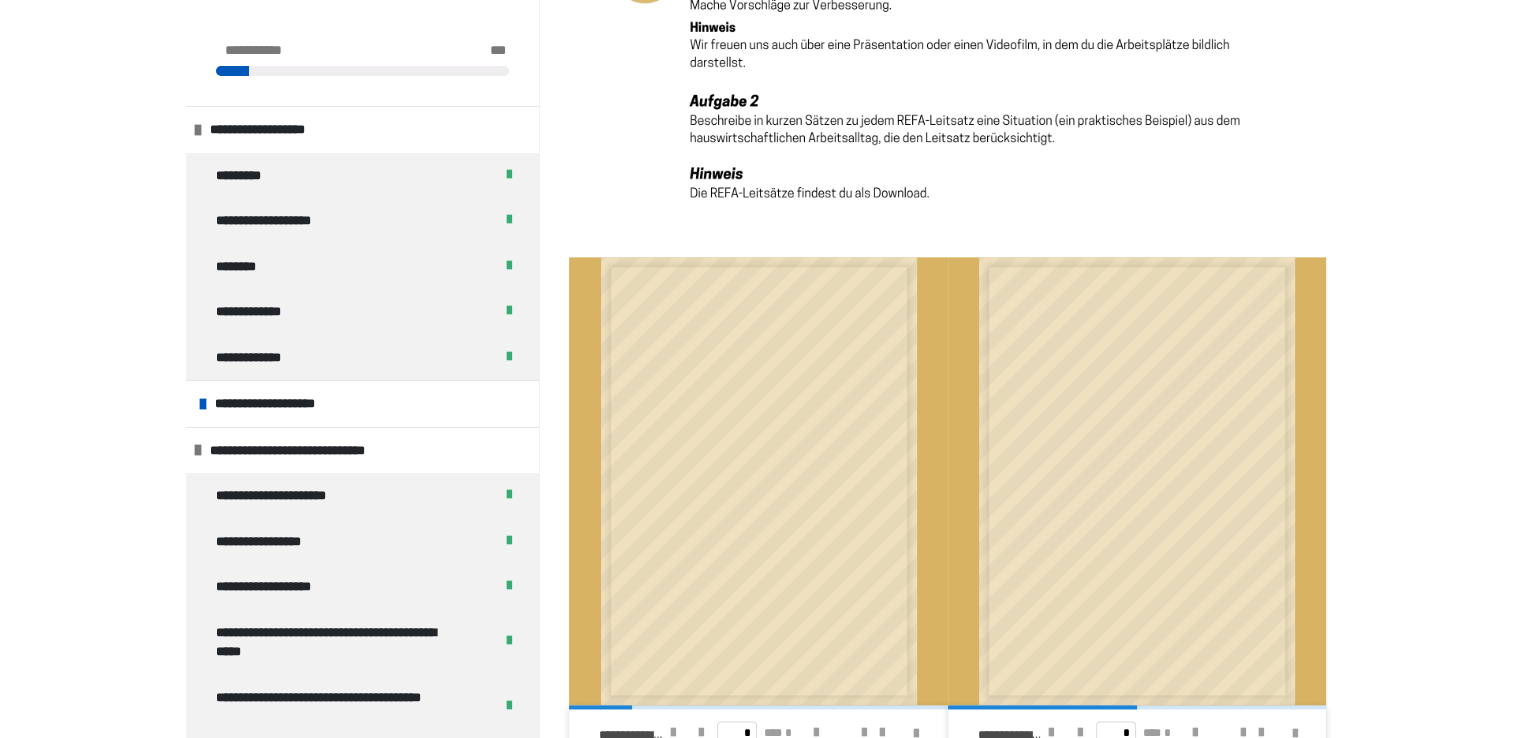 scroll, scrollTop: 2765, scrollLeft: 0, axis: vertical 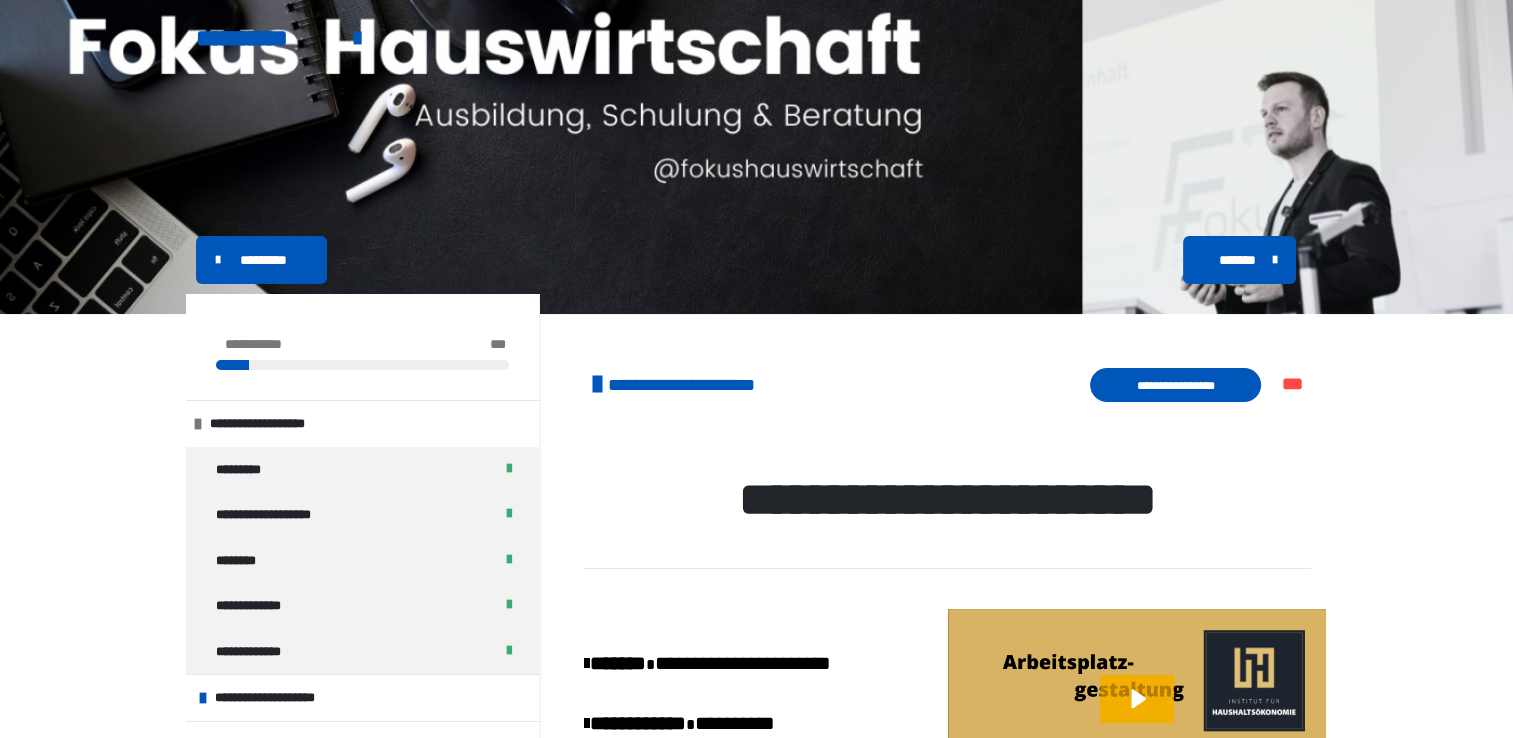 click on "**********" at bounding box center [1175, 385] 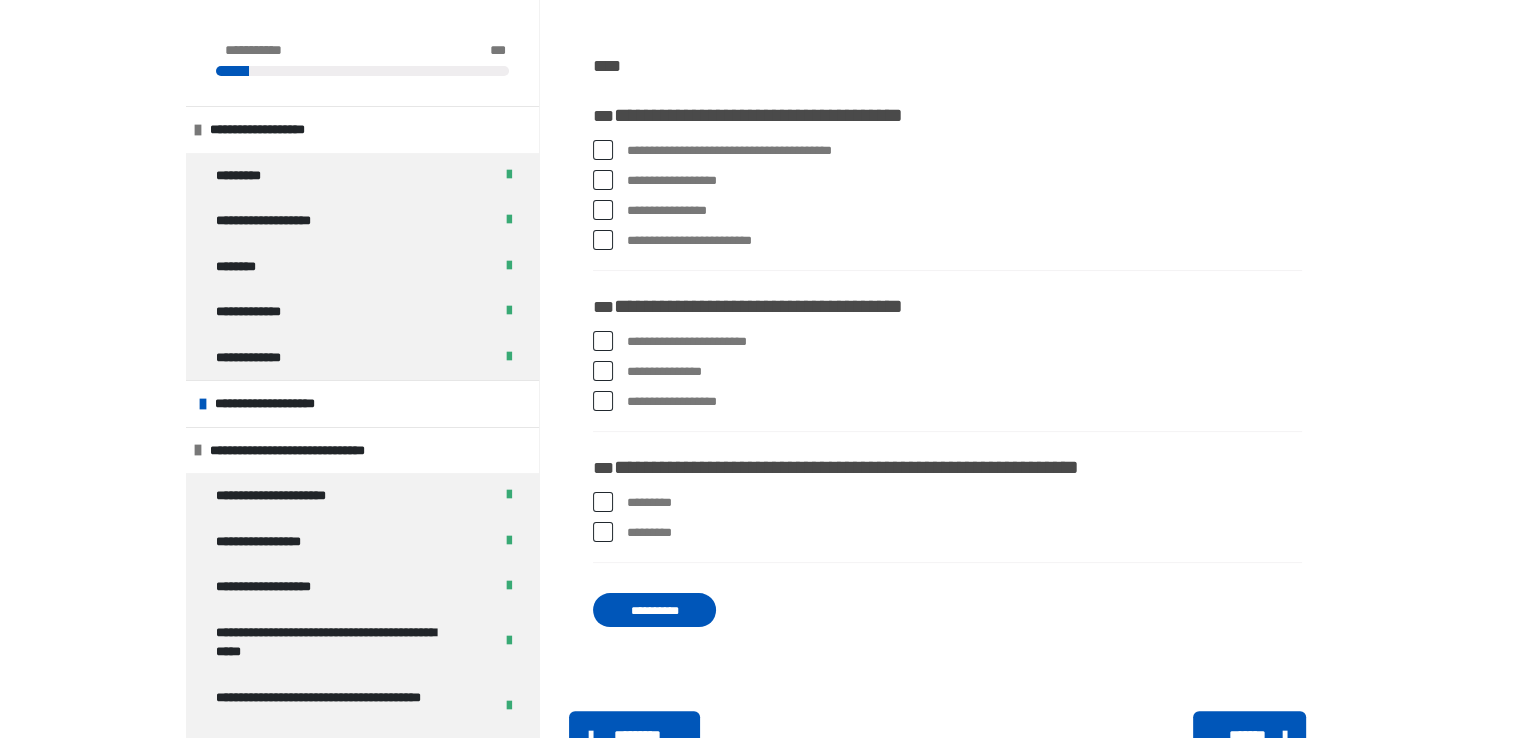 scroll, scrollTop: 321, scrollLeft: 0, axis: vertical 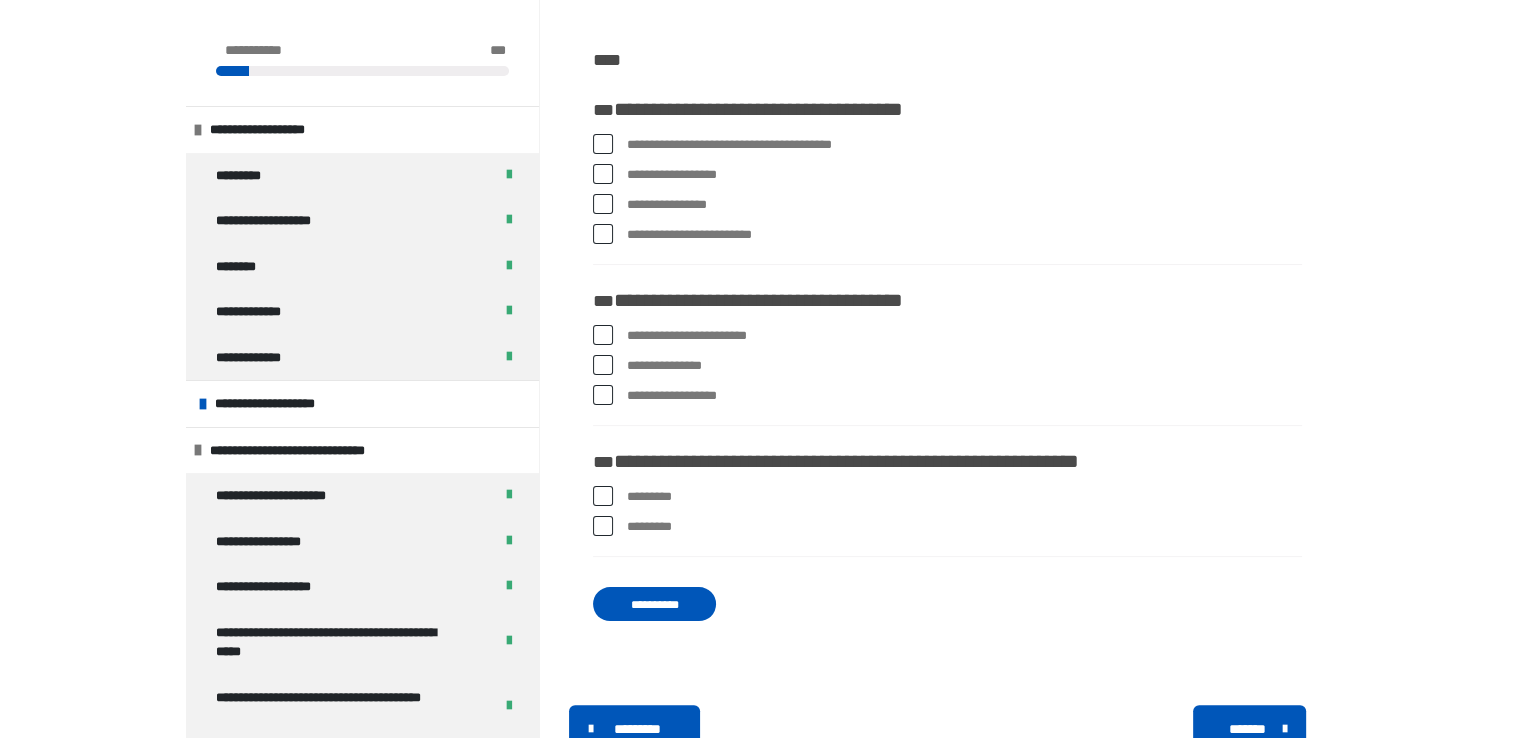 click at bounding box center [603, 204] 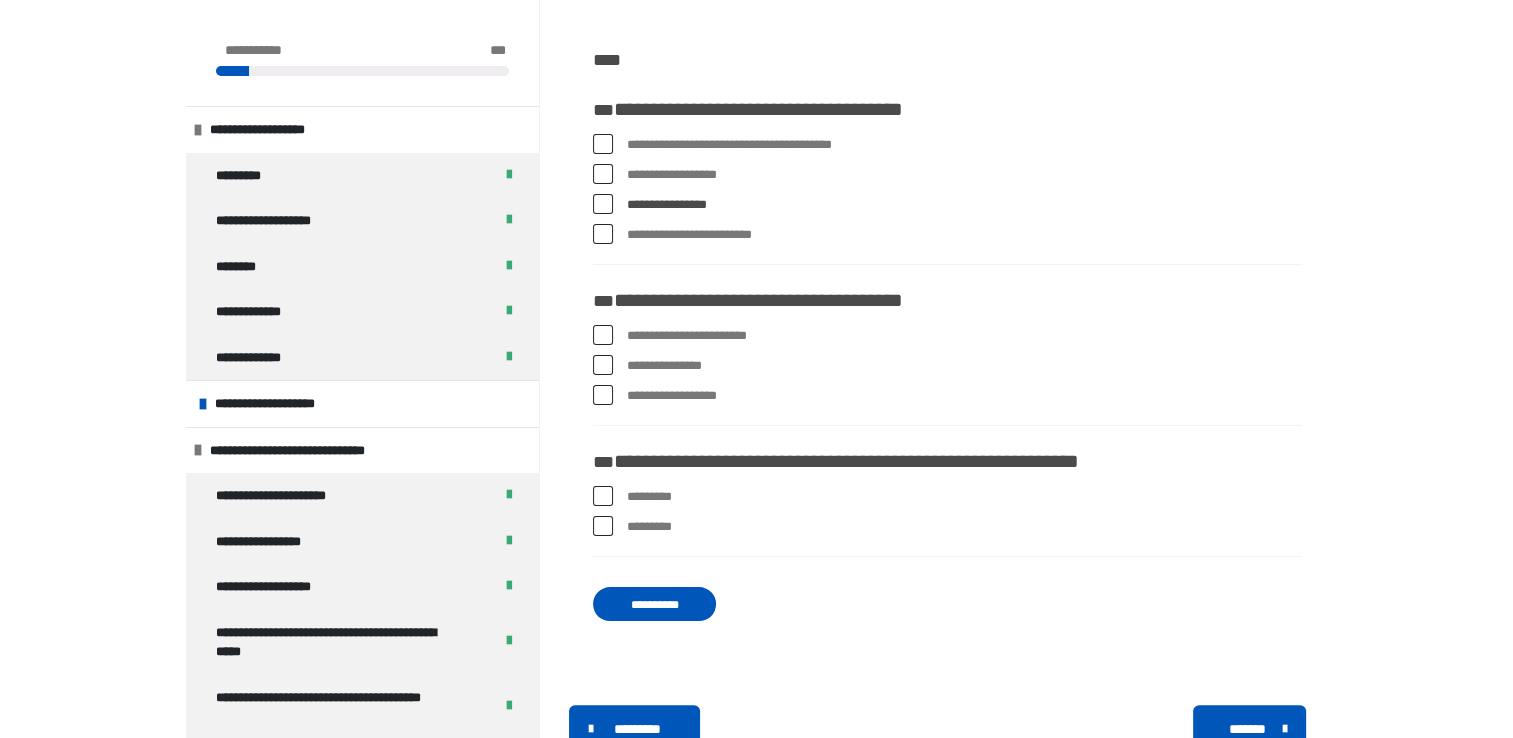 click at bounding box center [603, 174] 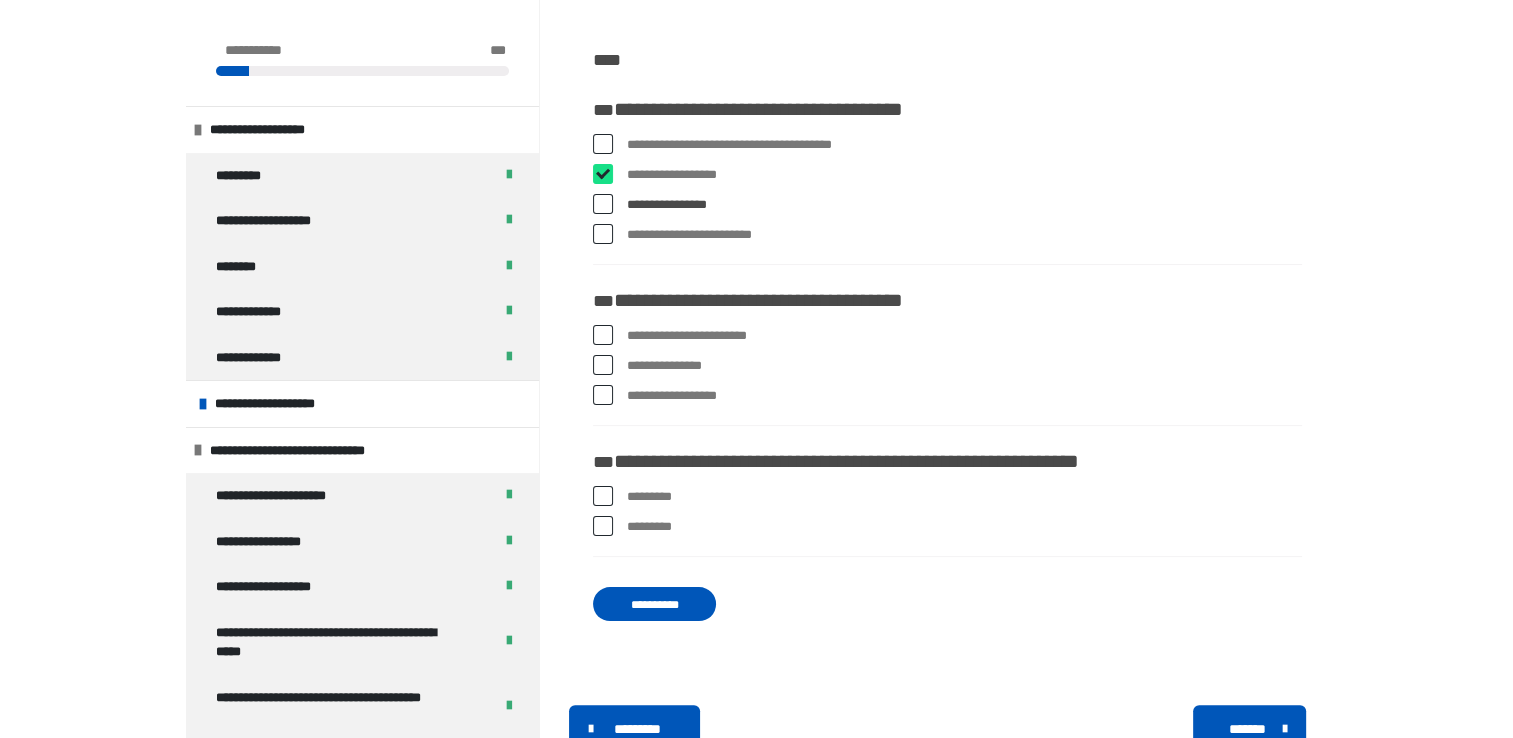 checkbox on "****" 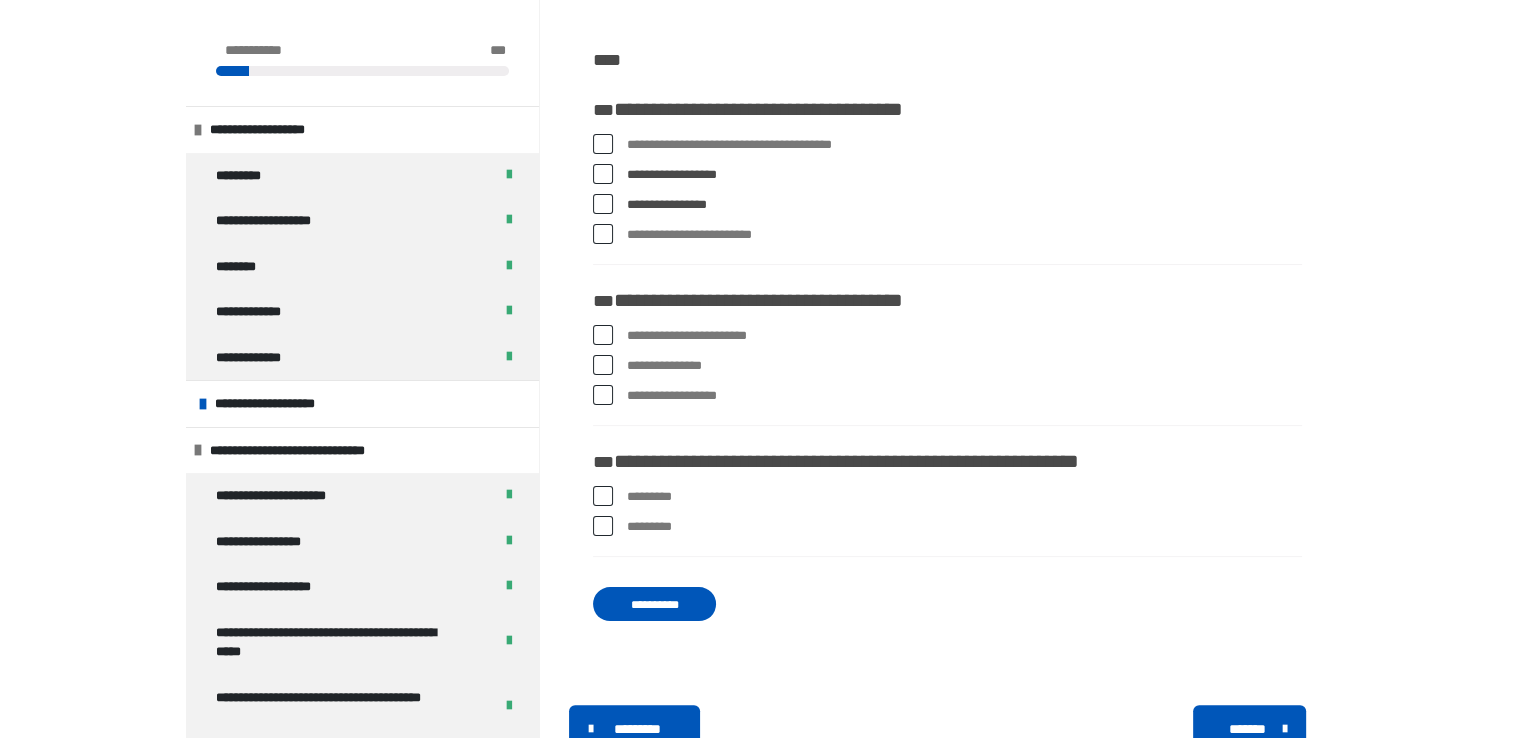 click at bounding box center (603, 335) 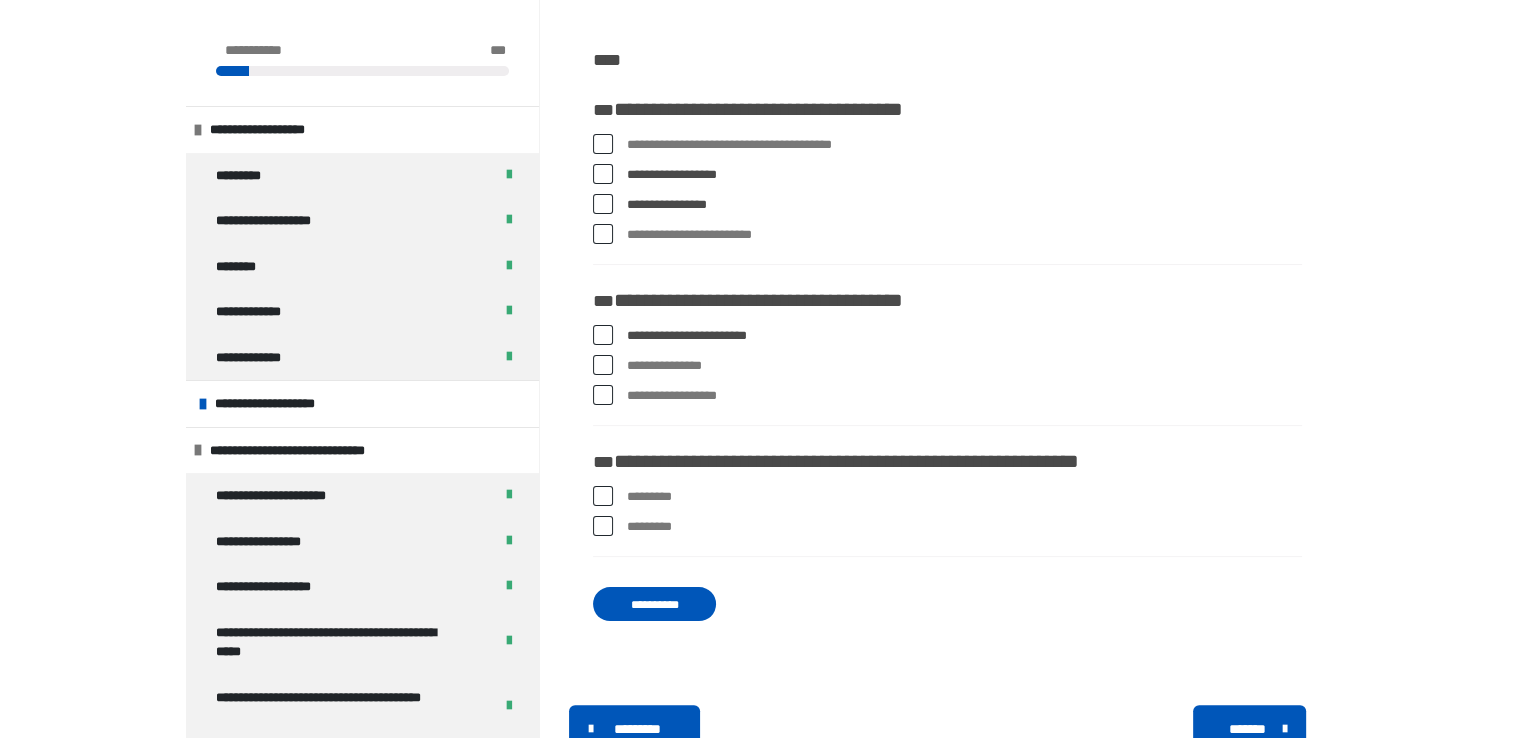click at bounding box center (603, 395) 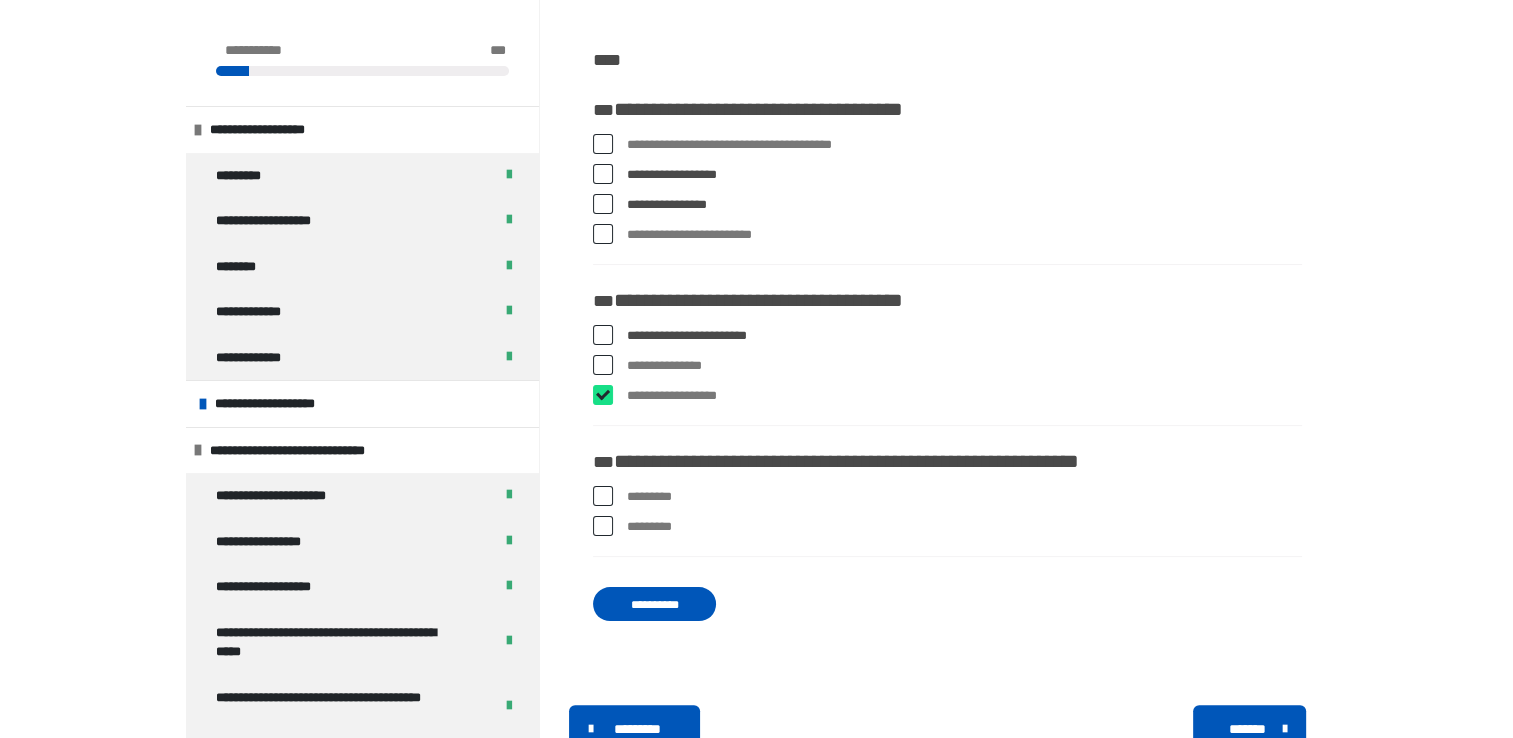 checkbox on "****" 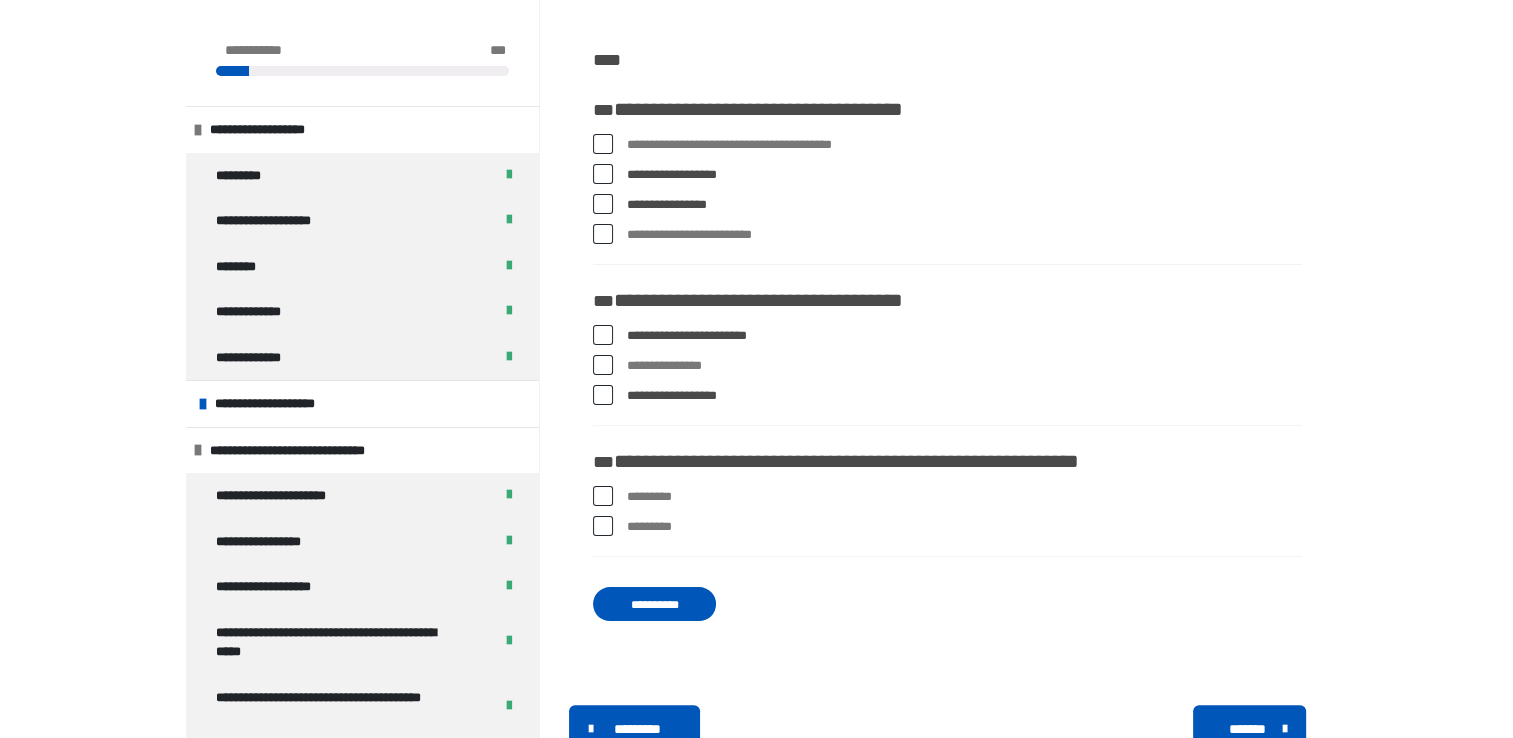 click at bounding box center [603, 496] 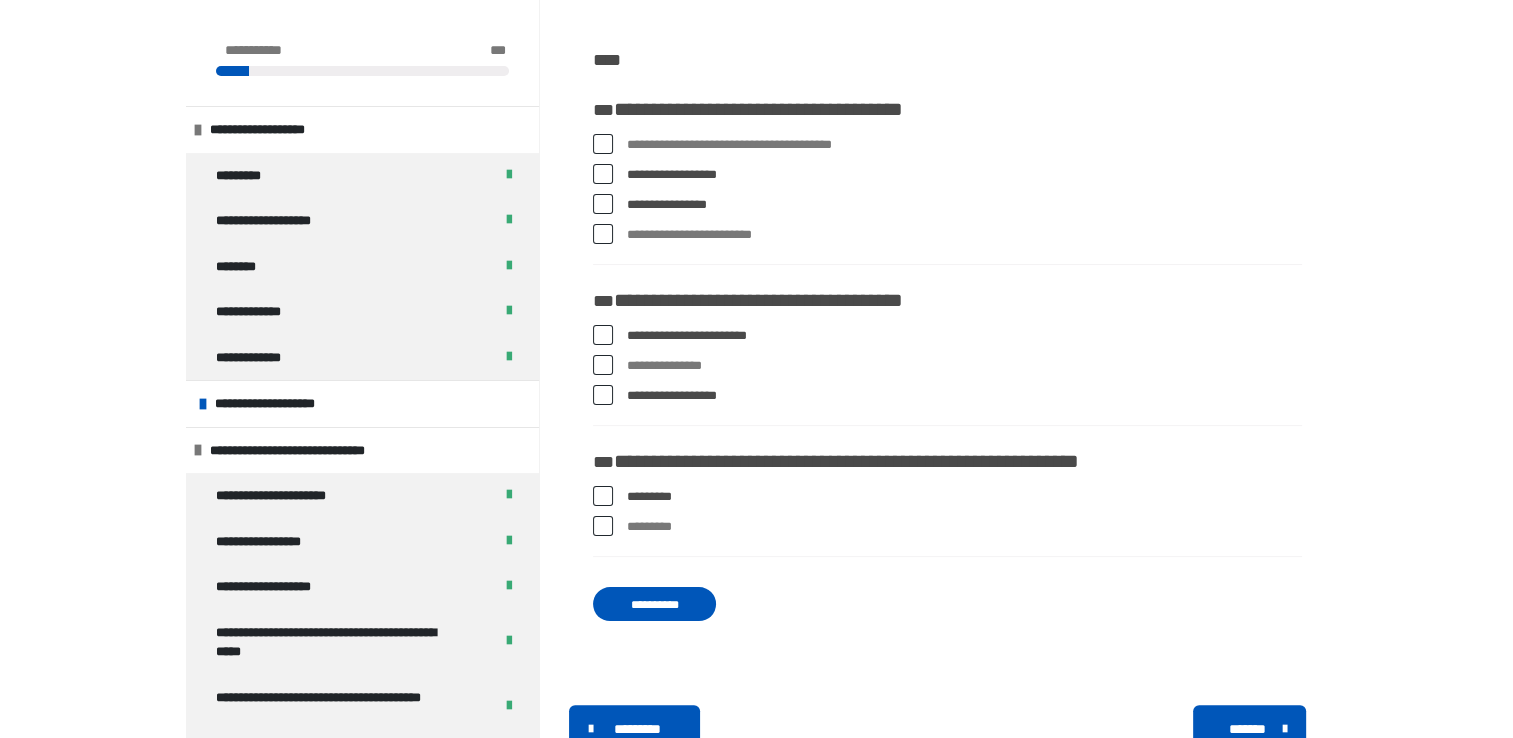 drag, startPoint x: 599, startPoint y: 518, endPoint x: 612, endPoint y: 538, distance: 23.853722 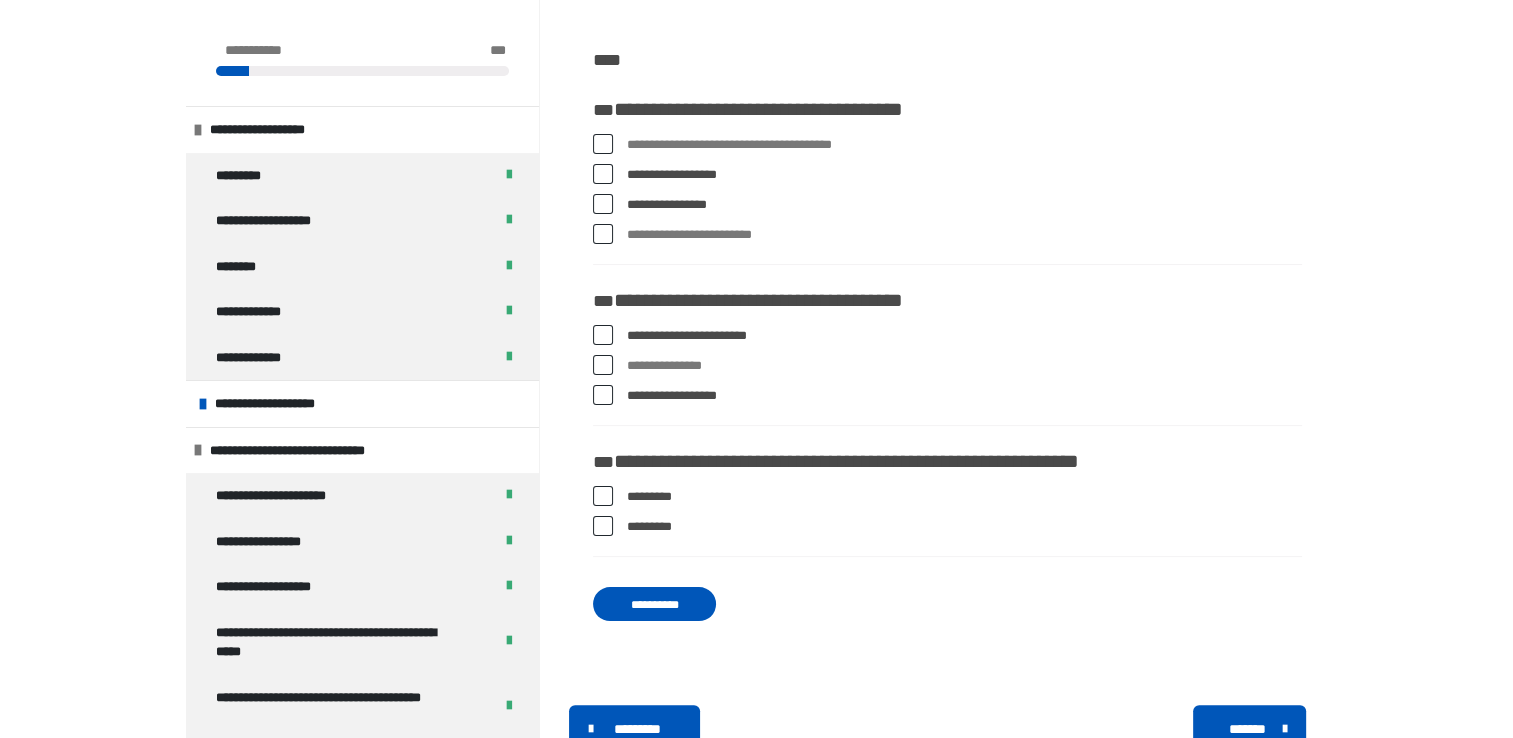 click on "**********" at bounding box center [654, 604] 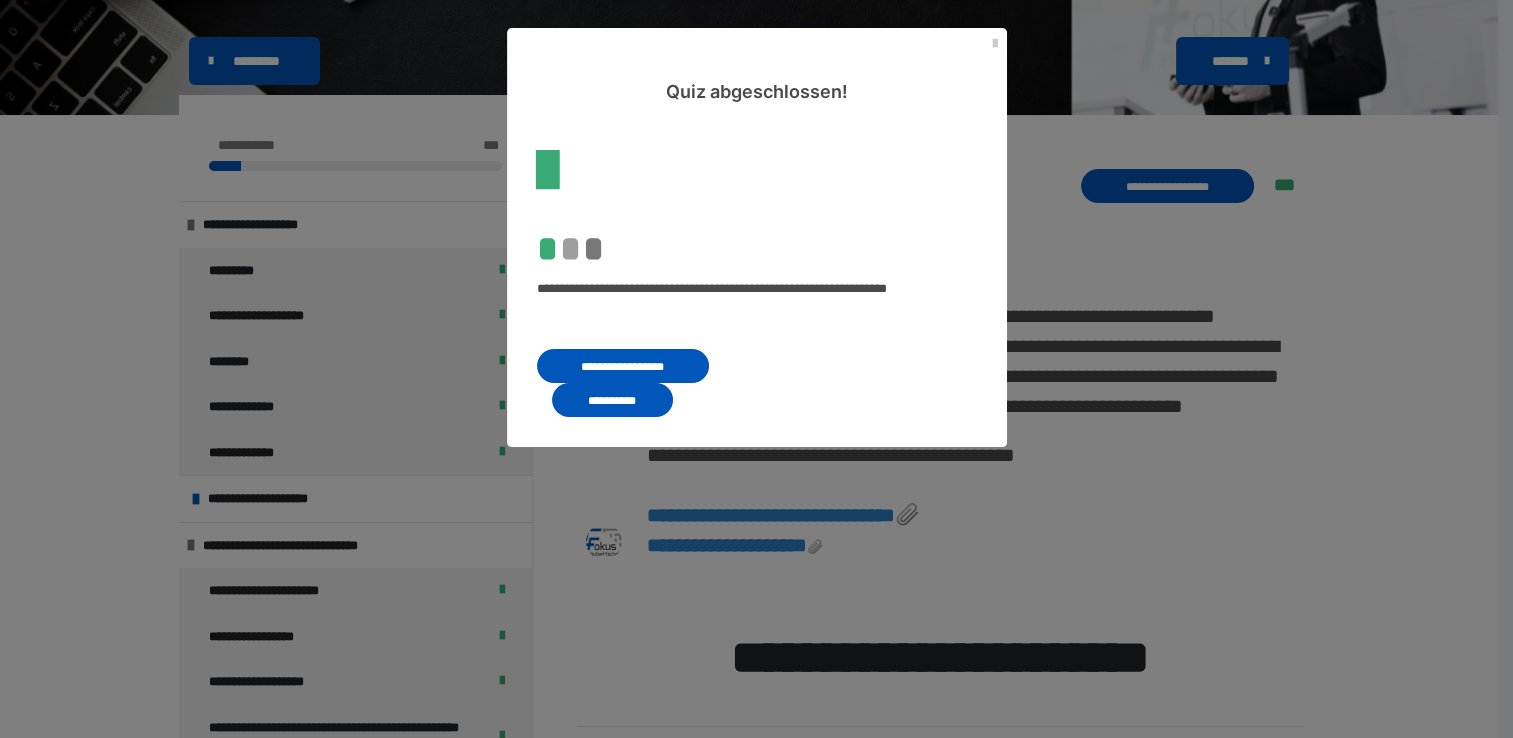 click on "**********" at bounding box center (612, 400) 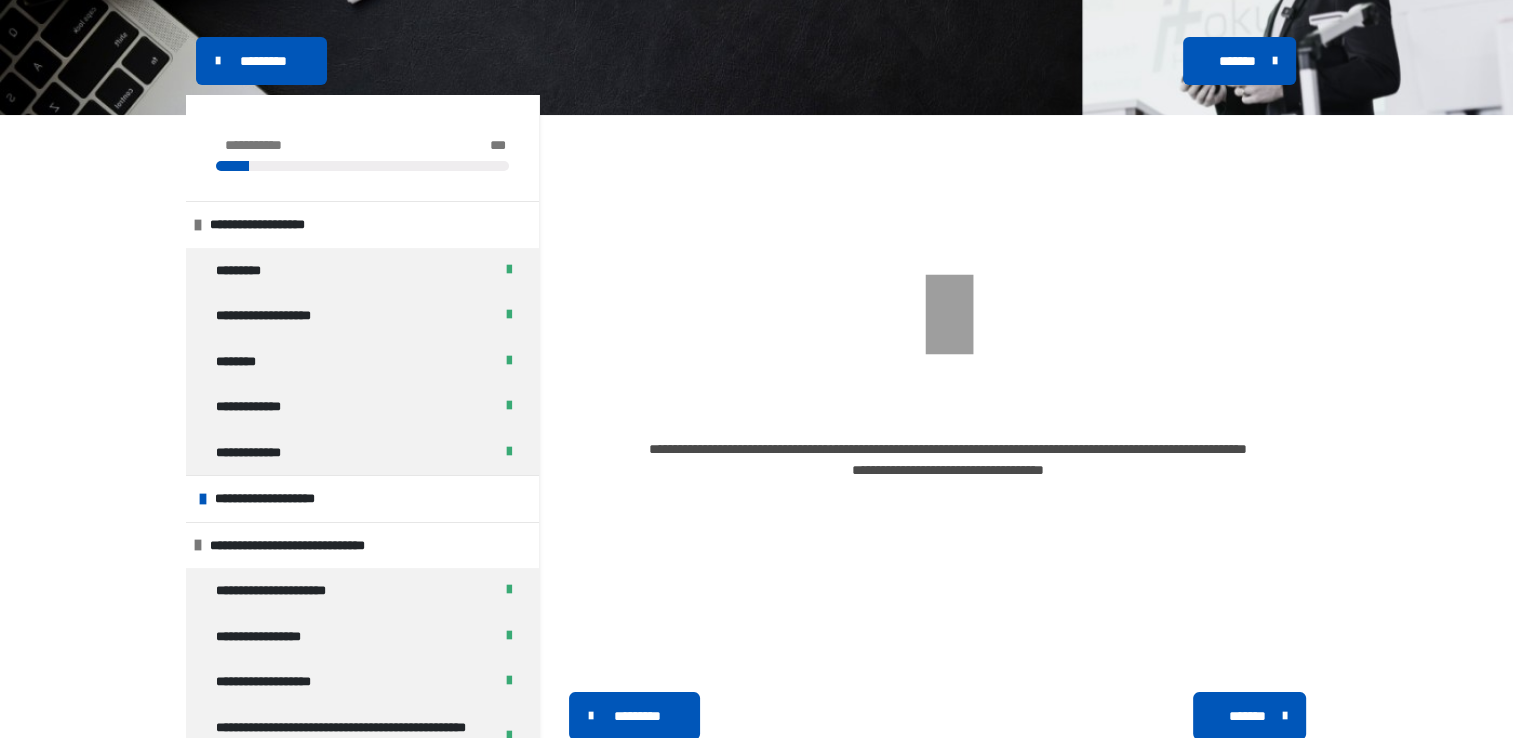 click on "*******" at bounding box center (1247, 716) 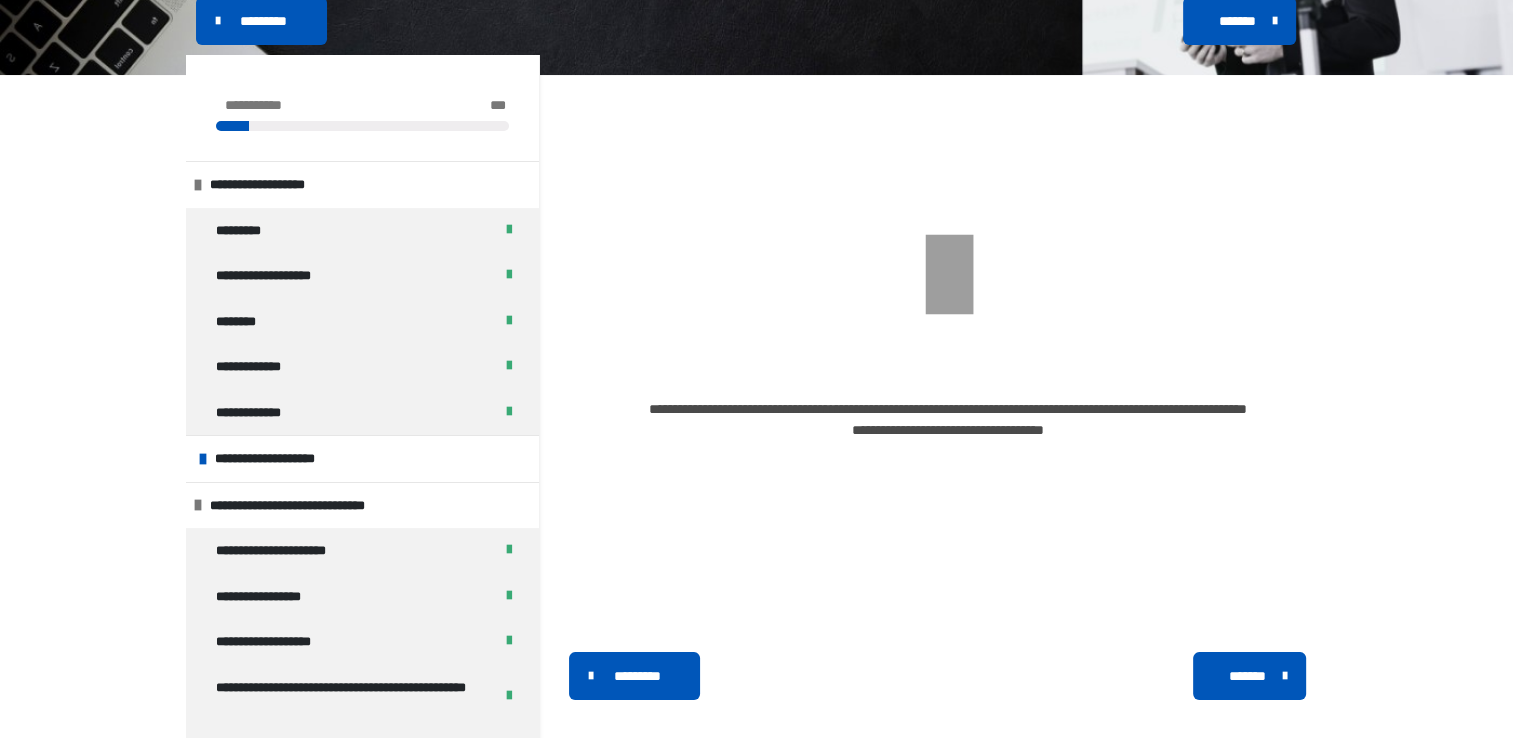 scroll, scrollTop: 374, scrollLeft: 0, axis: vertical 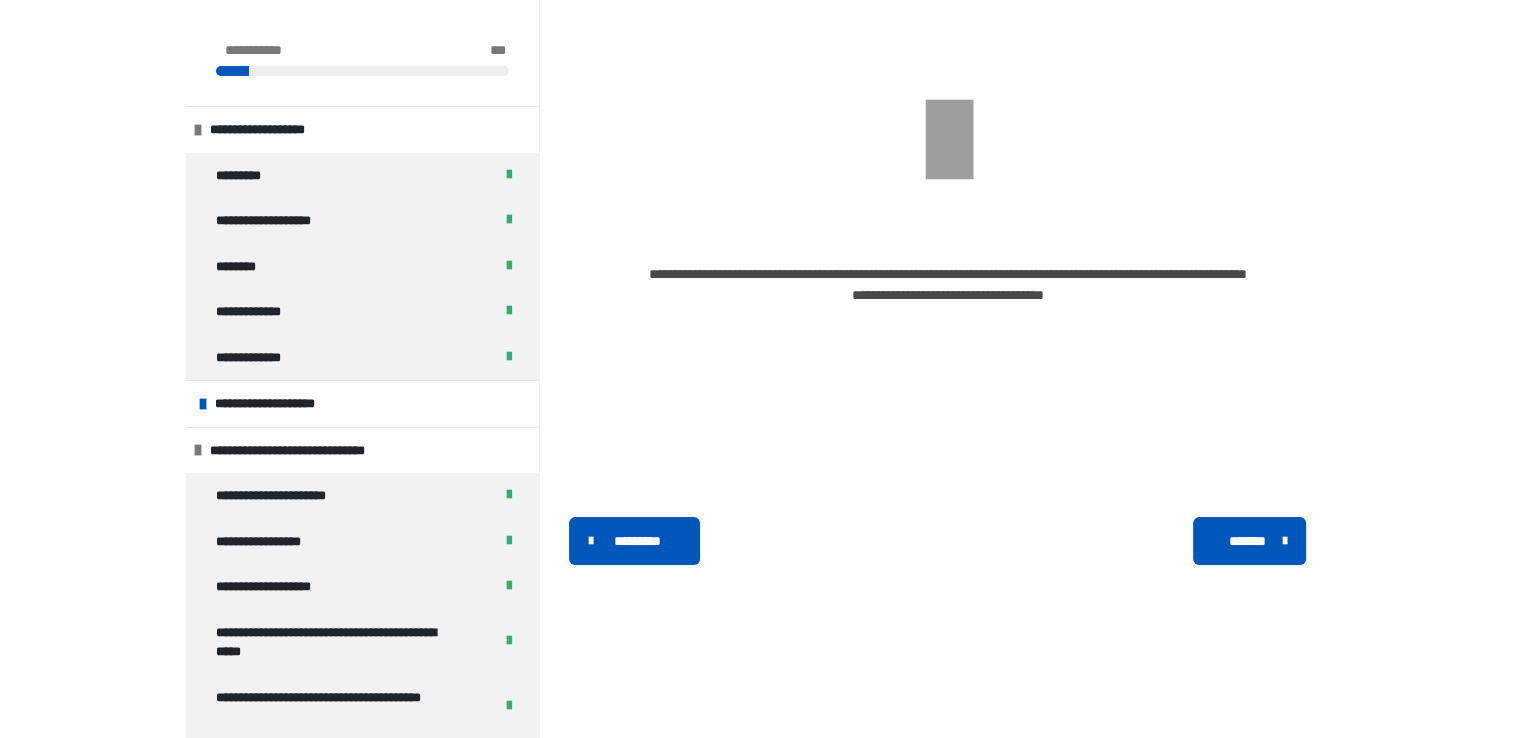 click on "*******" at bounding box center [1247, 541] 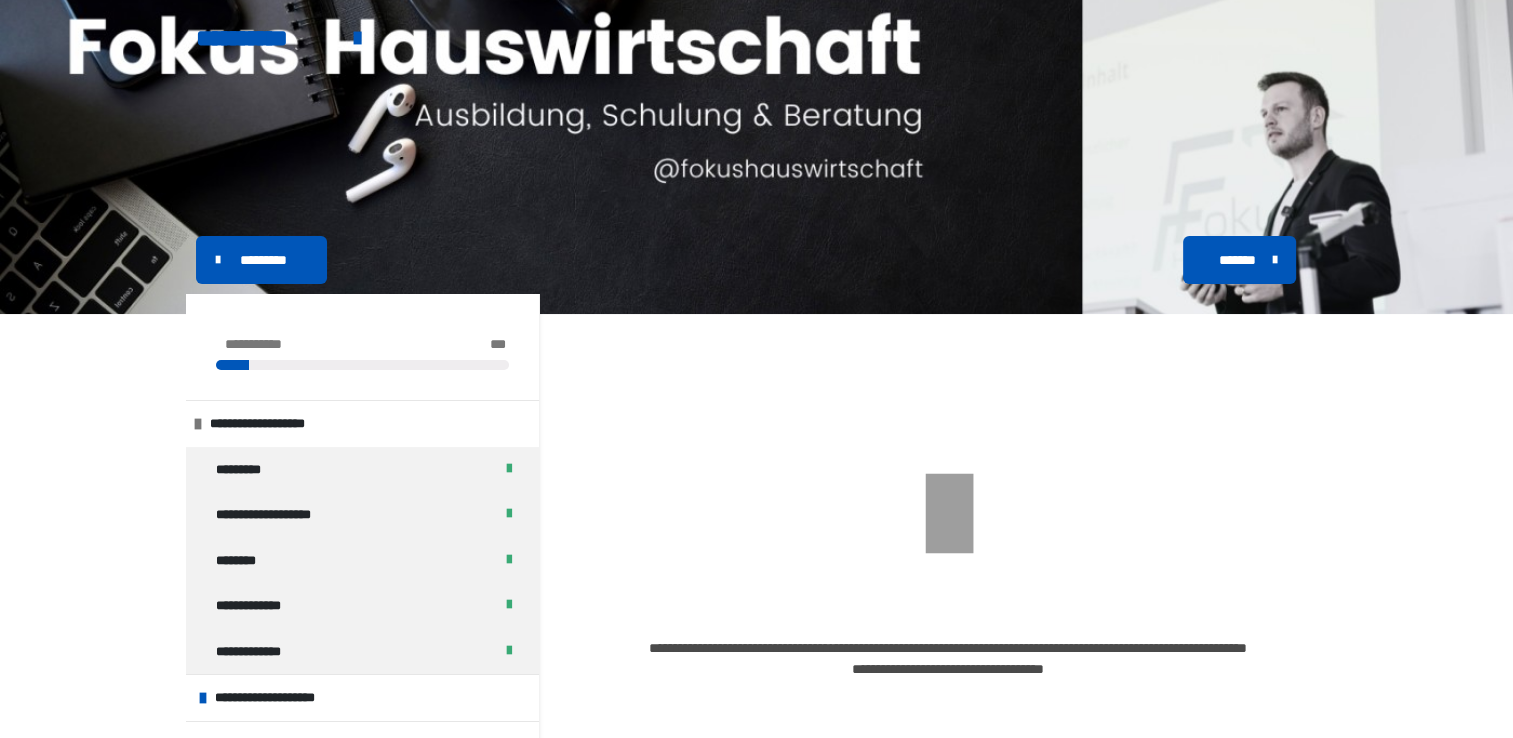 scroll, scrollTop: 374, scrollLeft: 0, axis: vertical 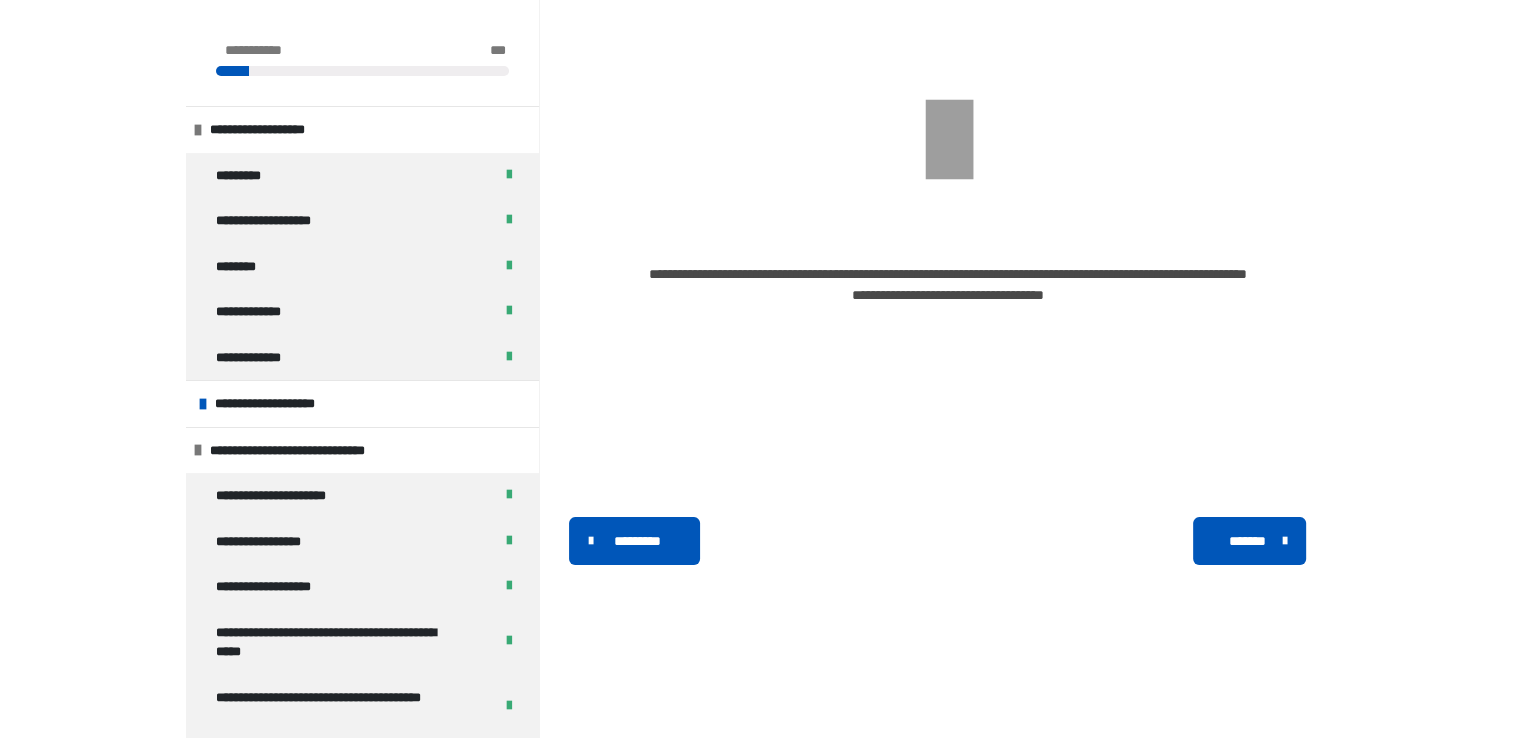 click on "*******" at bounding box center [1247, 541] 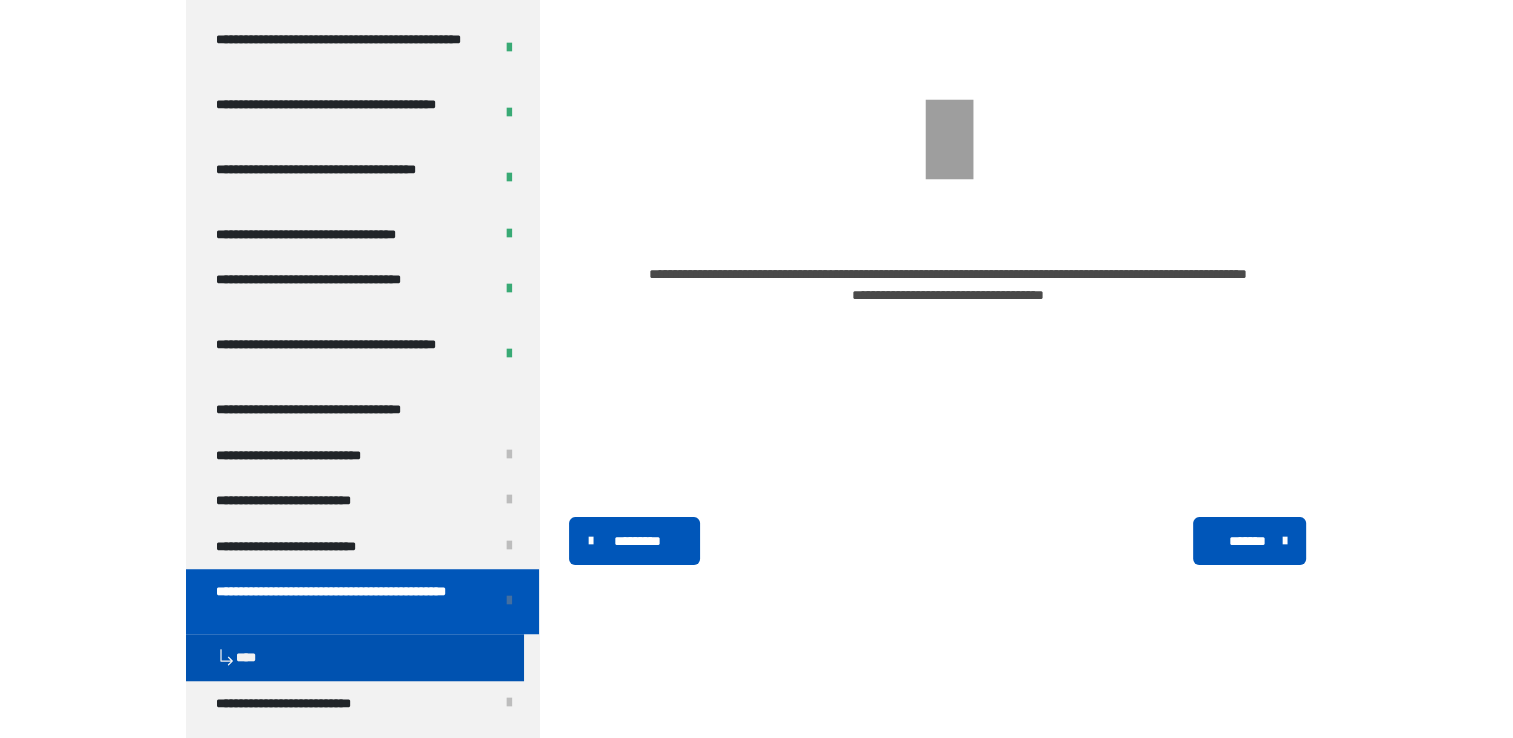 scroll, scrollTop: 1333, scrollLeft: 0, axis: vertical 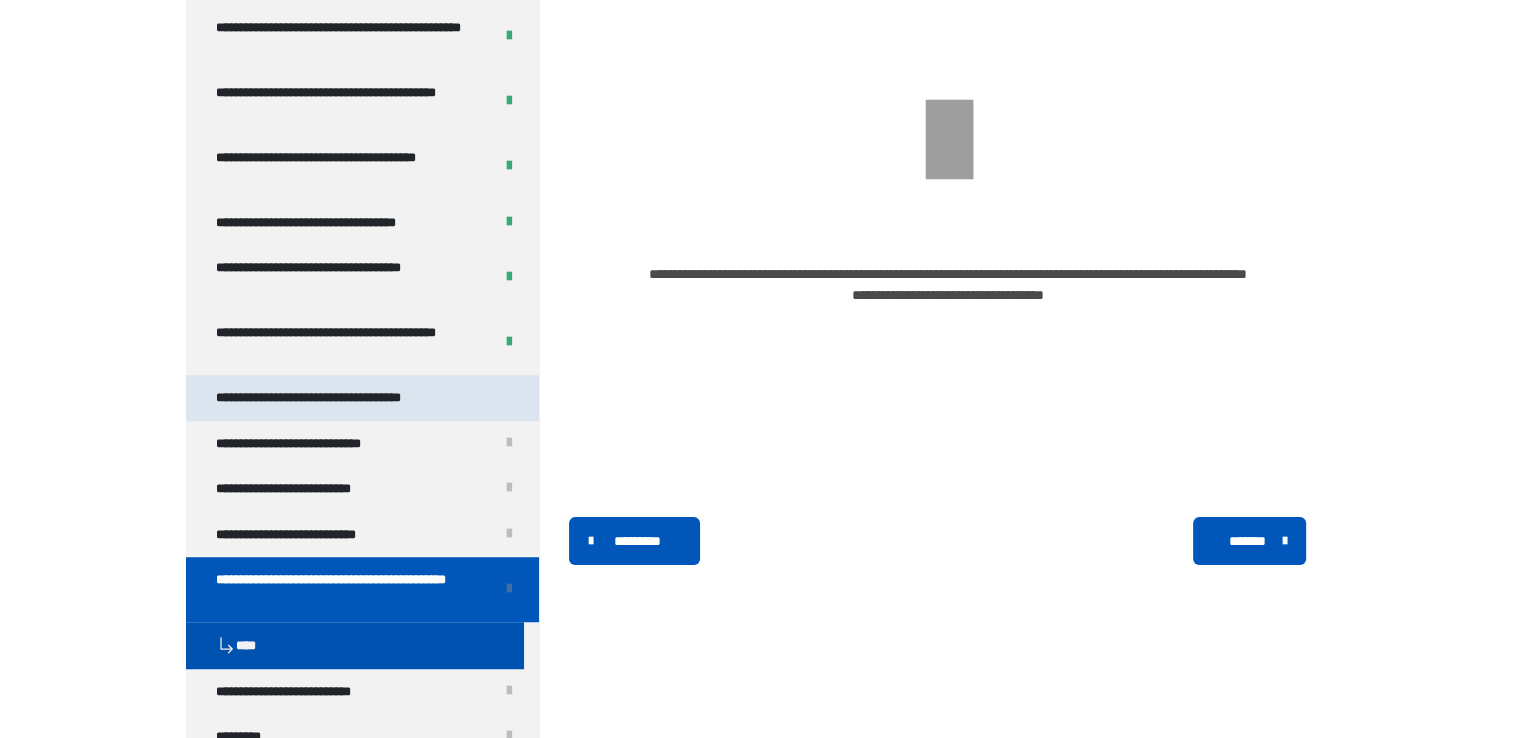 click on "**********" at bounding box center (337, 398) 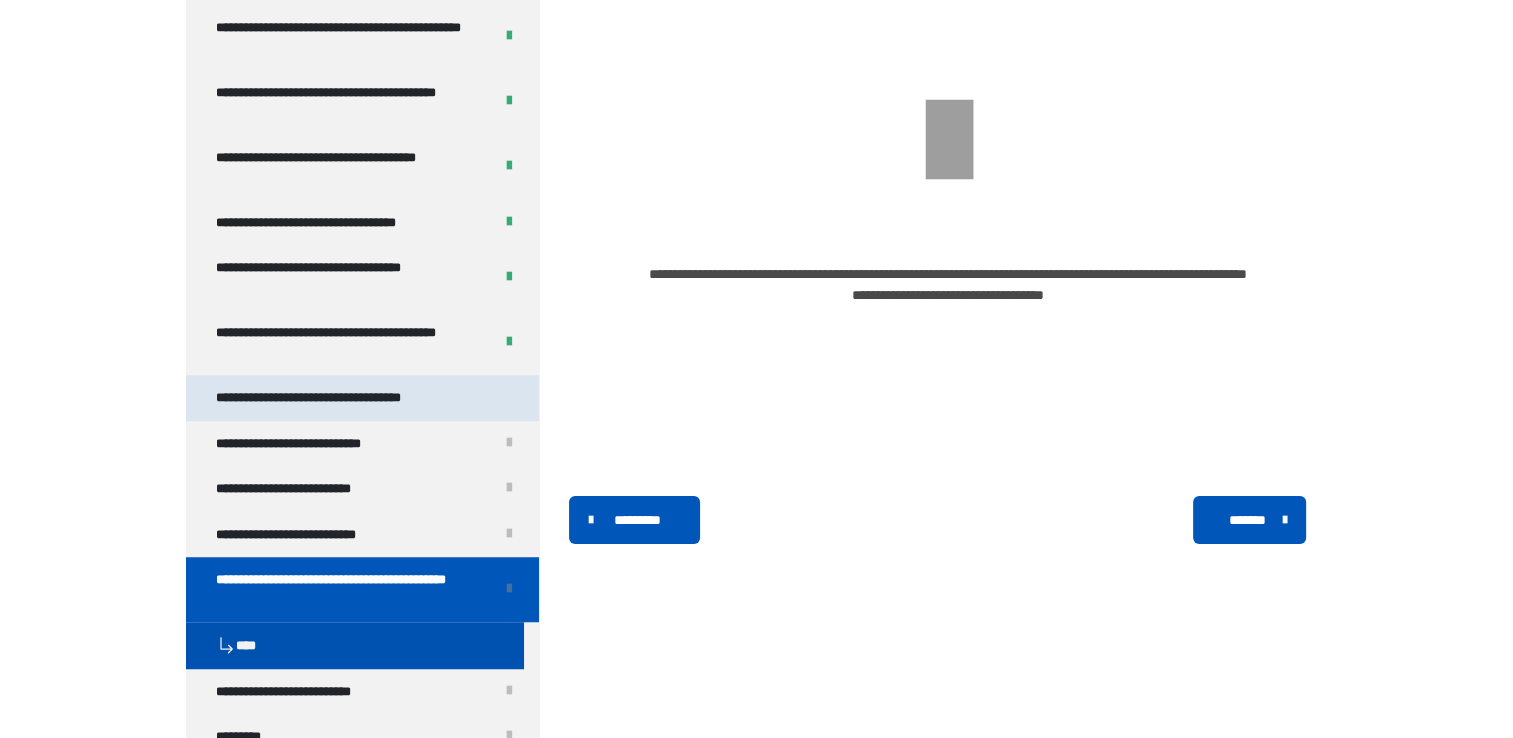 scroll, scrollTop: 304, scrollLeft: 0, axis: vertical 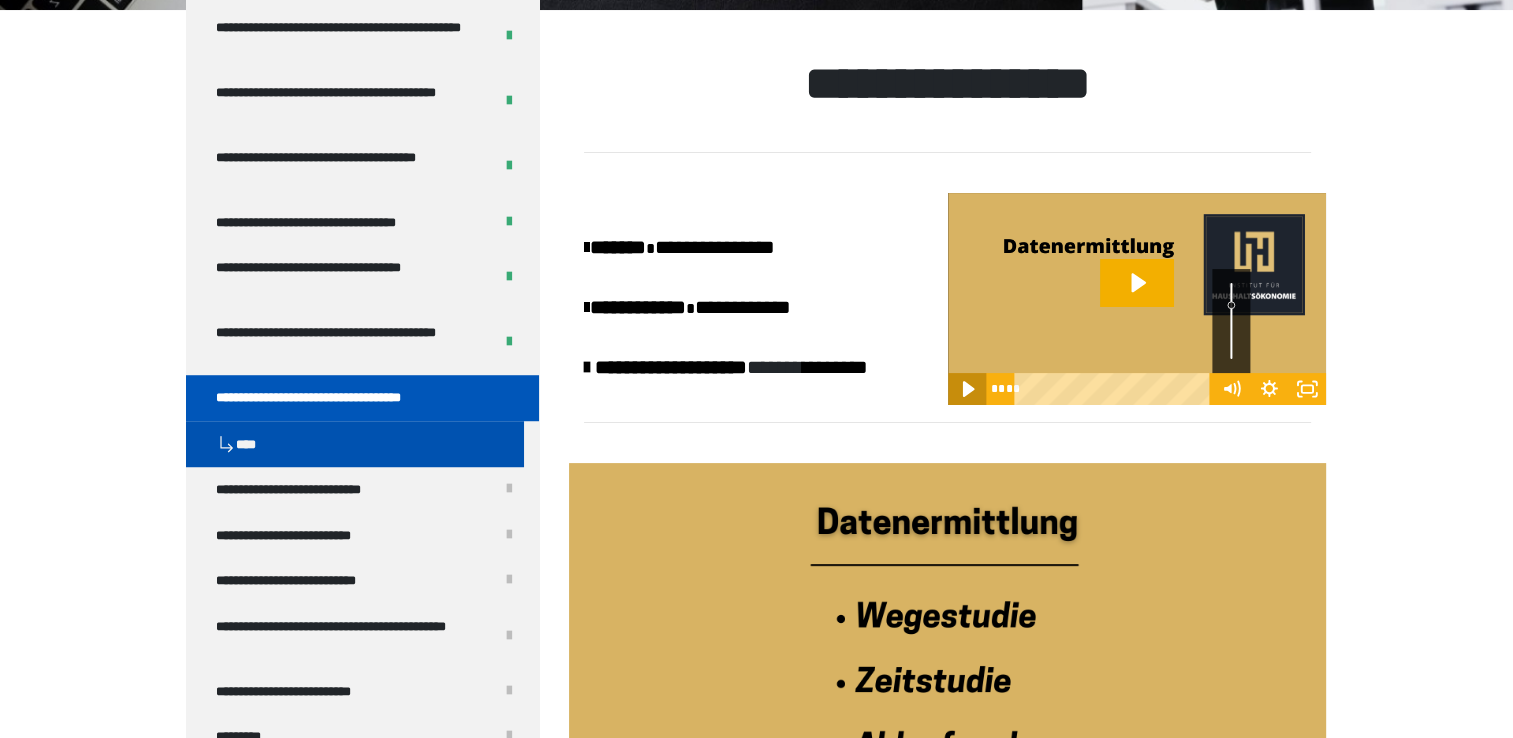 click 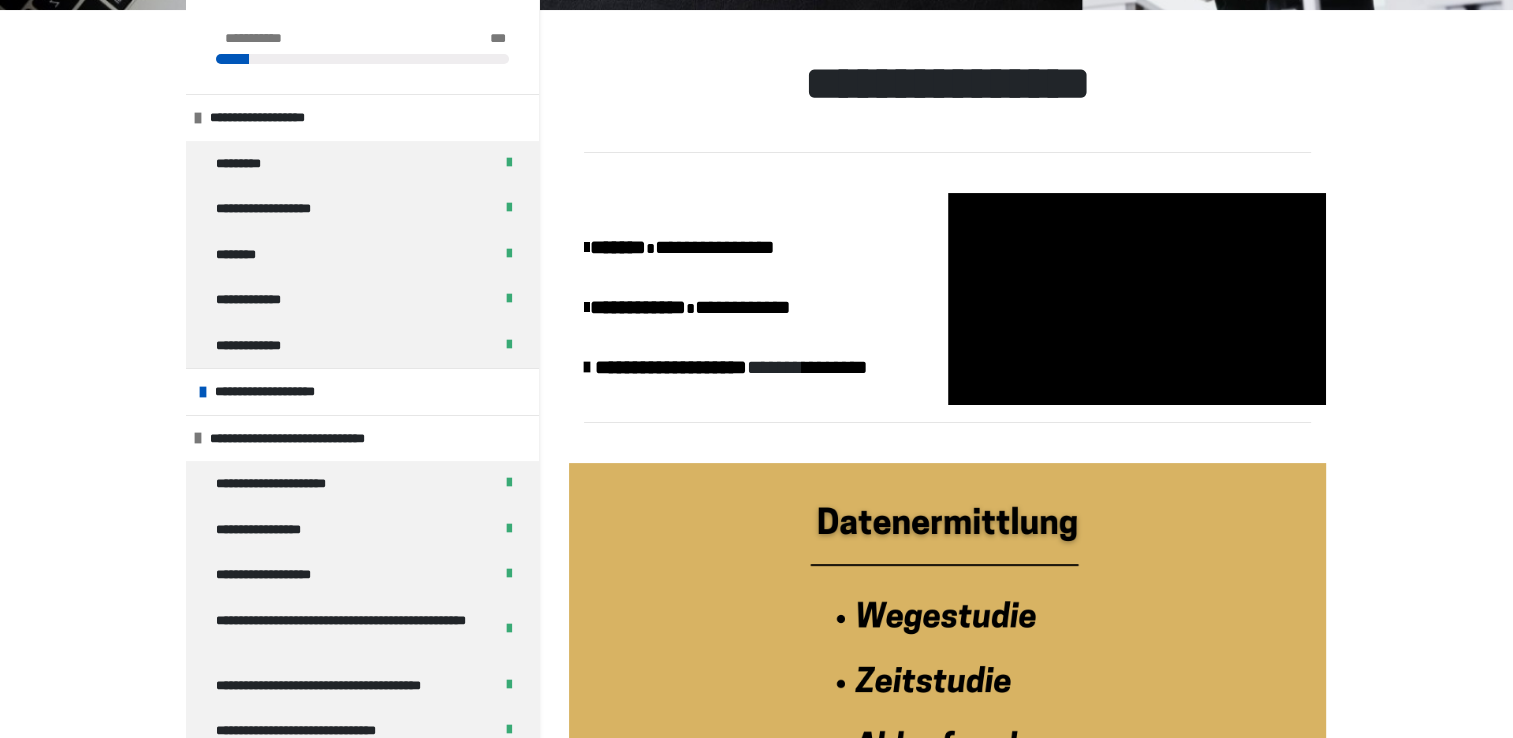 scroll, scrollTop: 171, scrollLeft: 0, axis: vertical 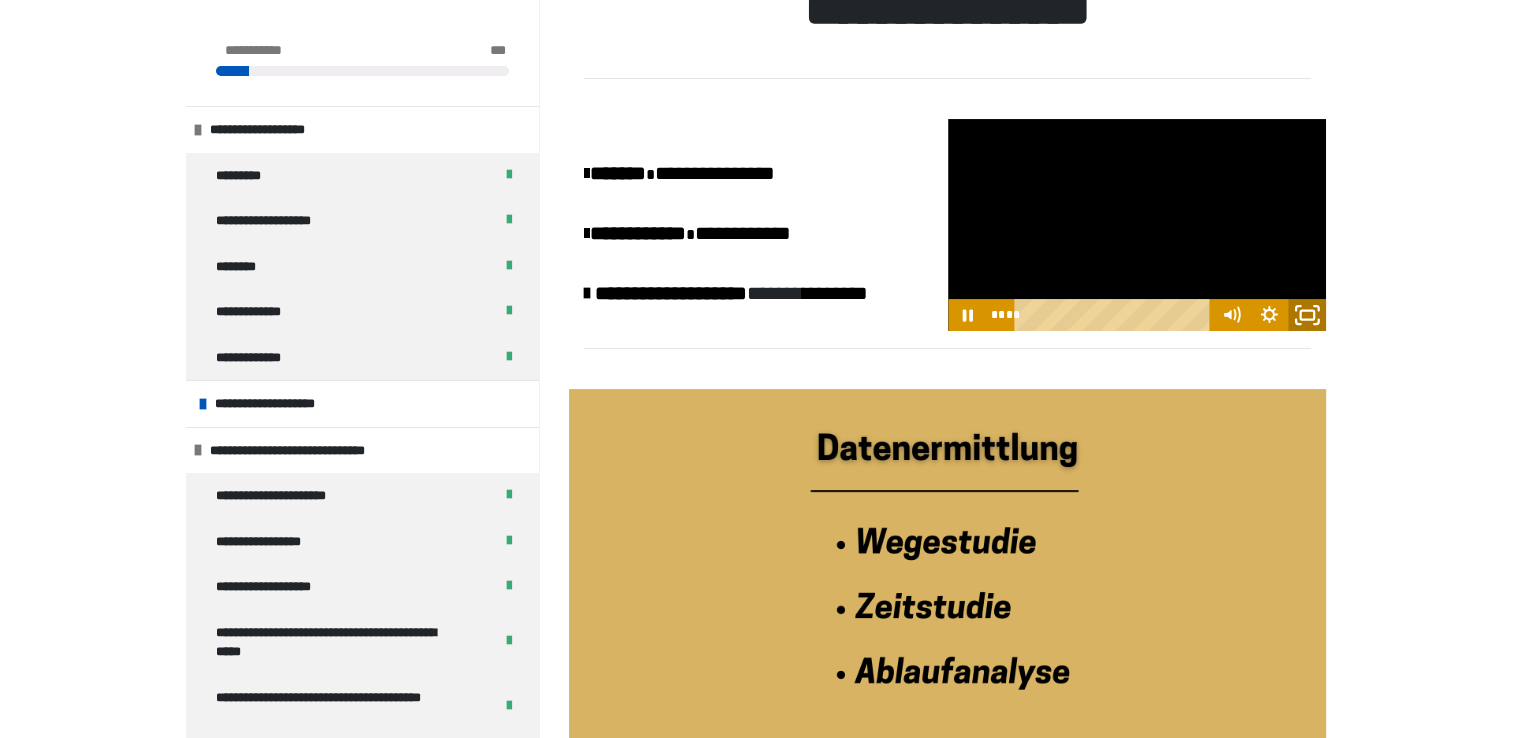 click 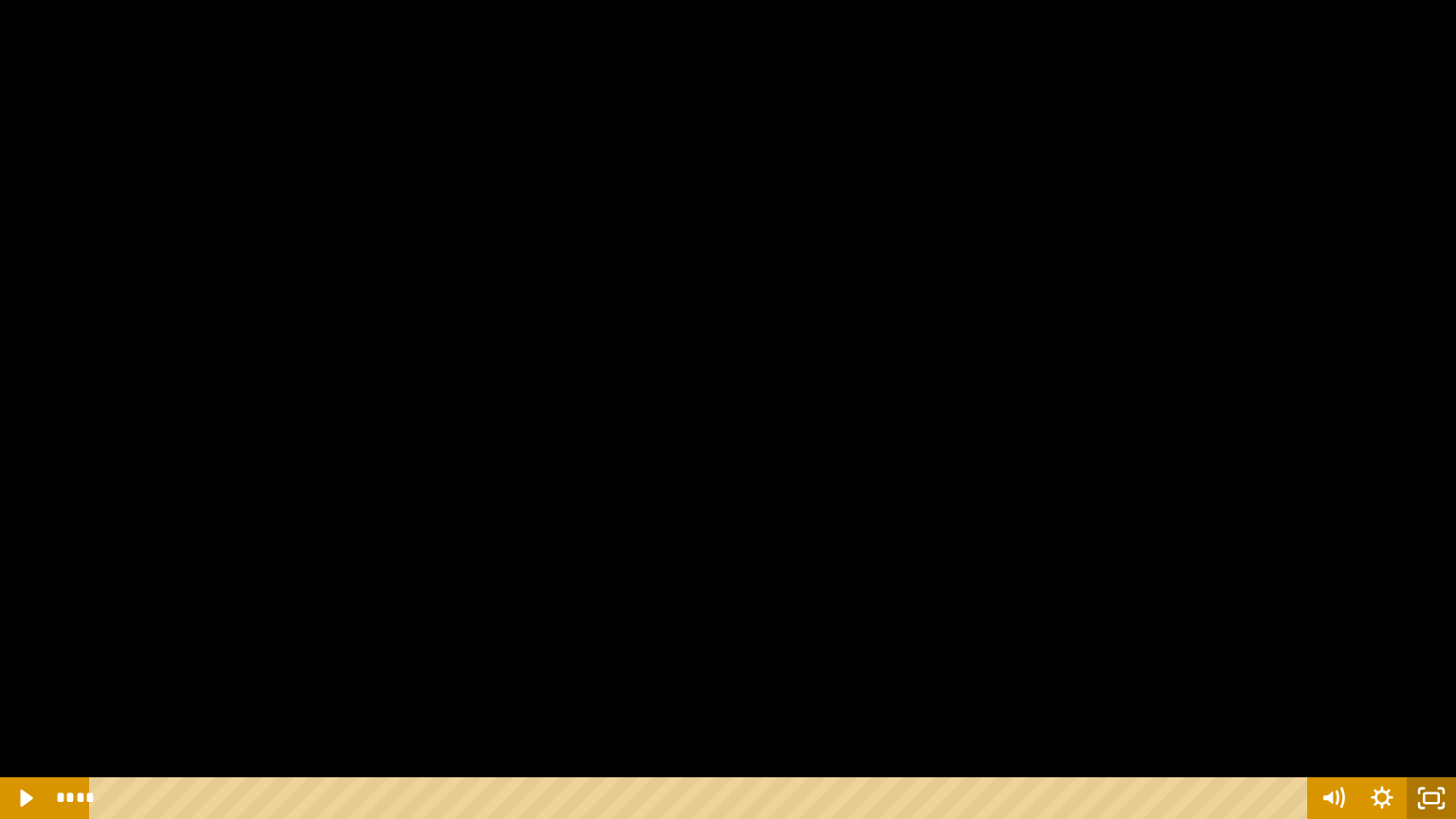 click 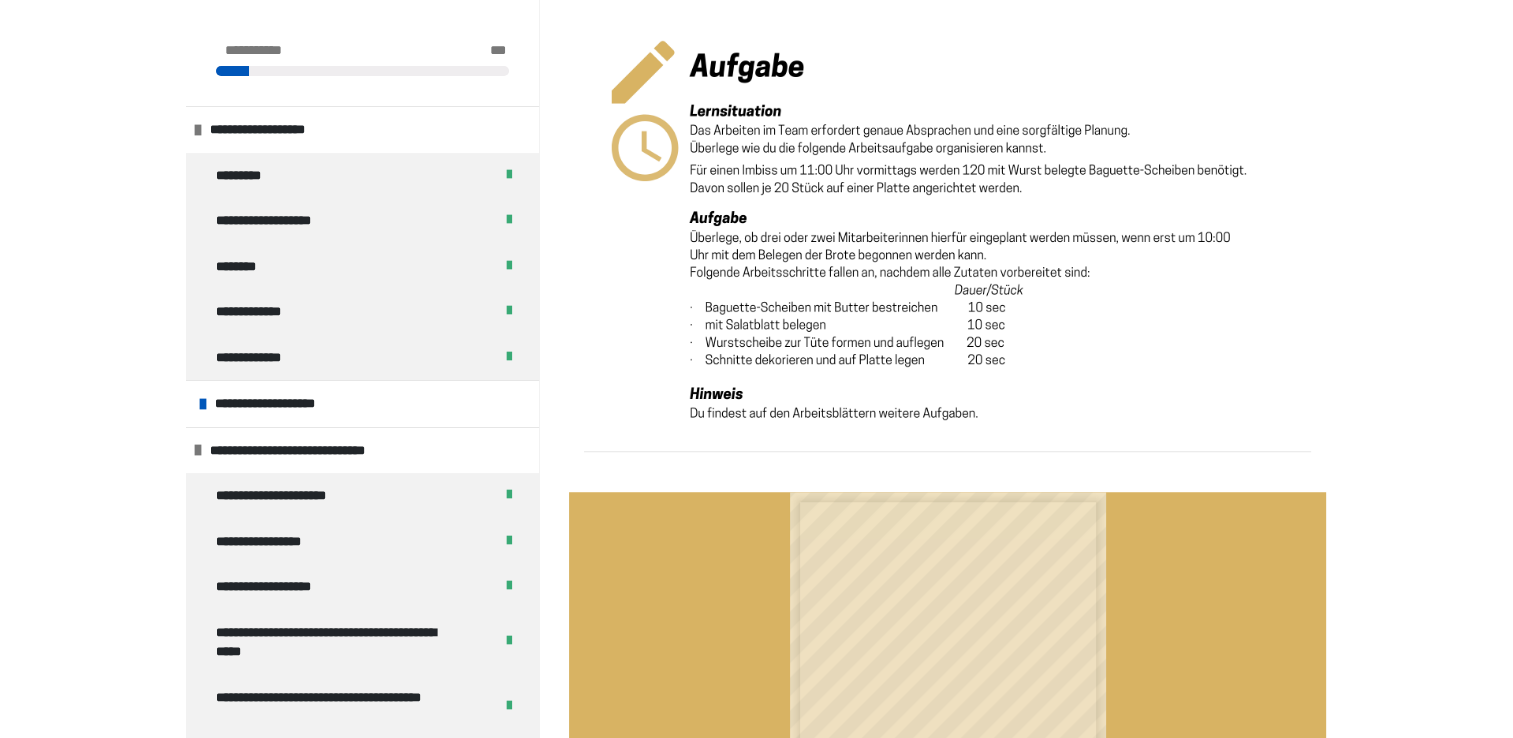 scroll, scrollTop: 1243, scrollLeft: 0, axis: vertical 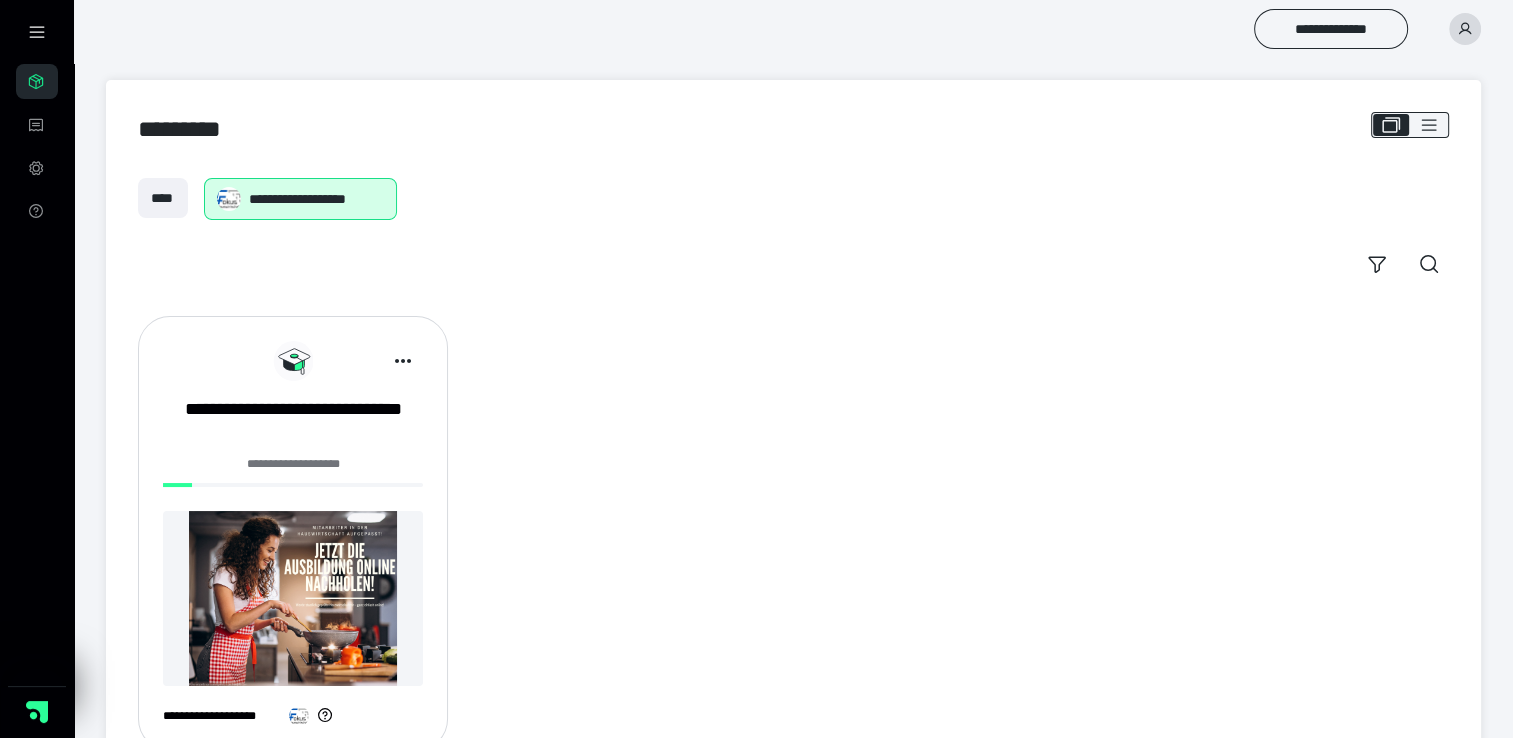 click at bounding box center (293, 598) 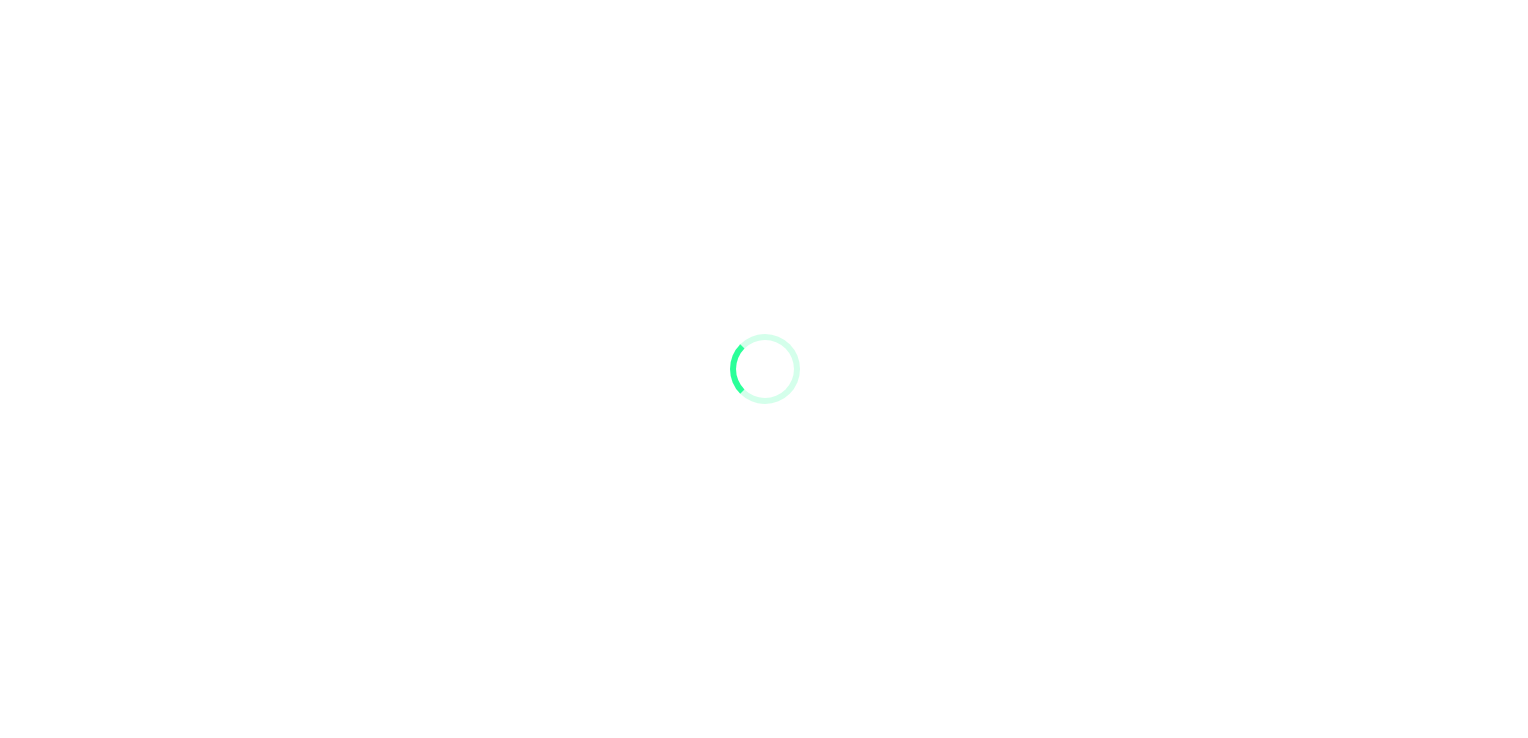 scroll, scrollTop: 0, scrollLeft: 0, axis: both 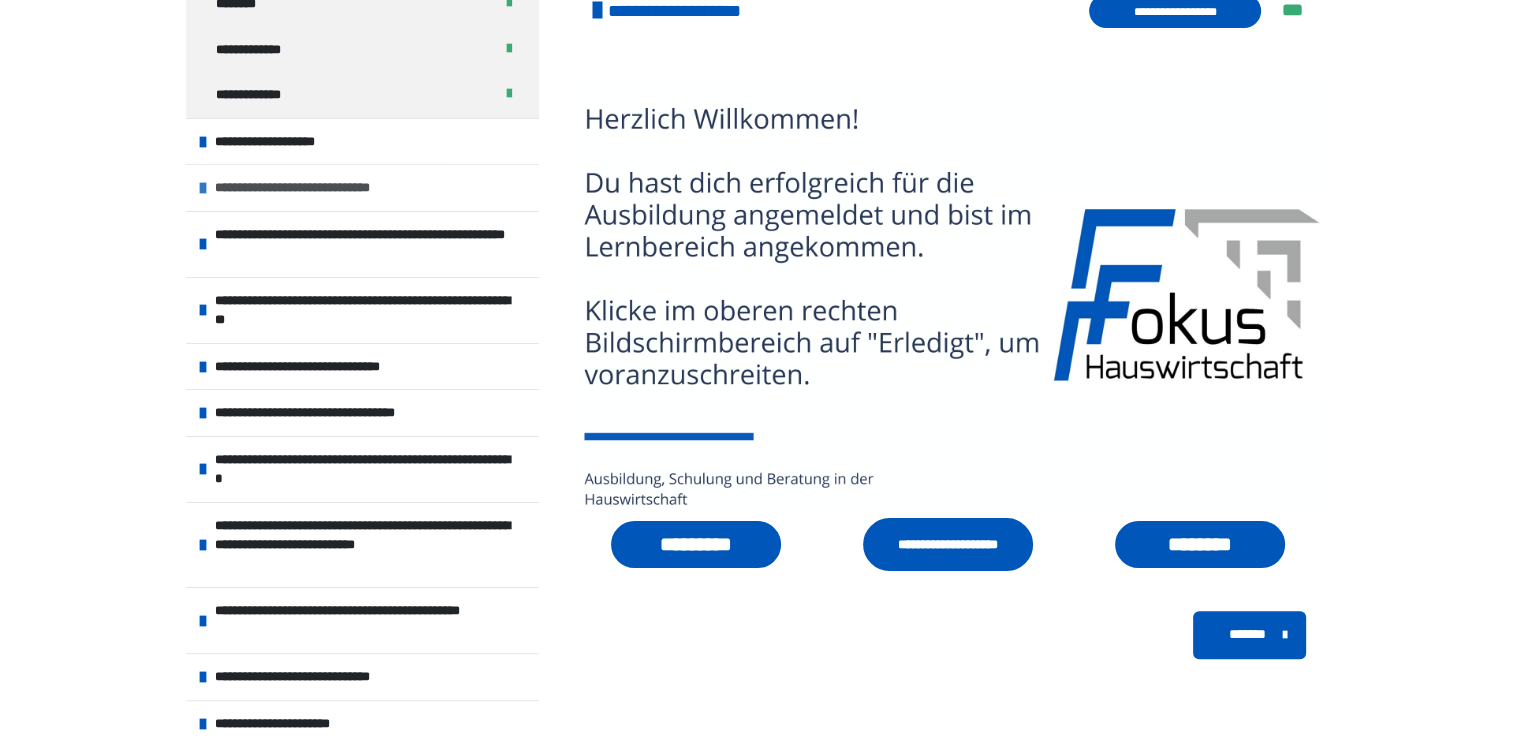 click on "**********" at bounding box center (313, 188) 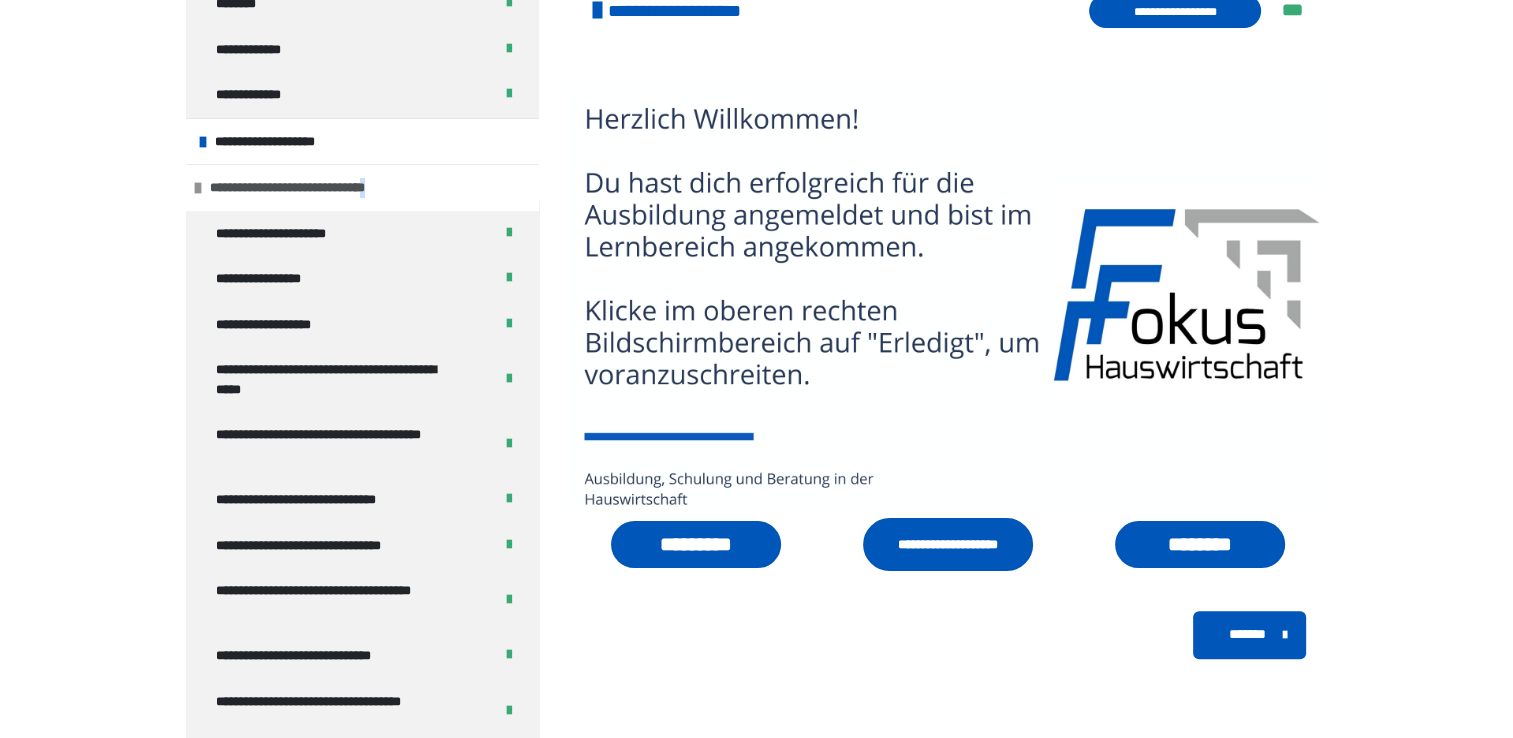 click on "**********" at bounding box center (308, 188) 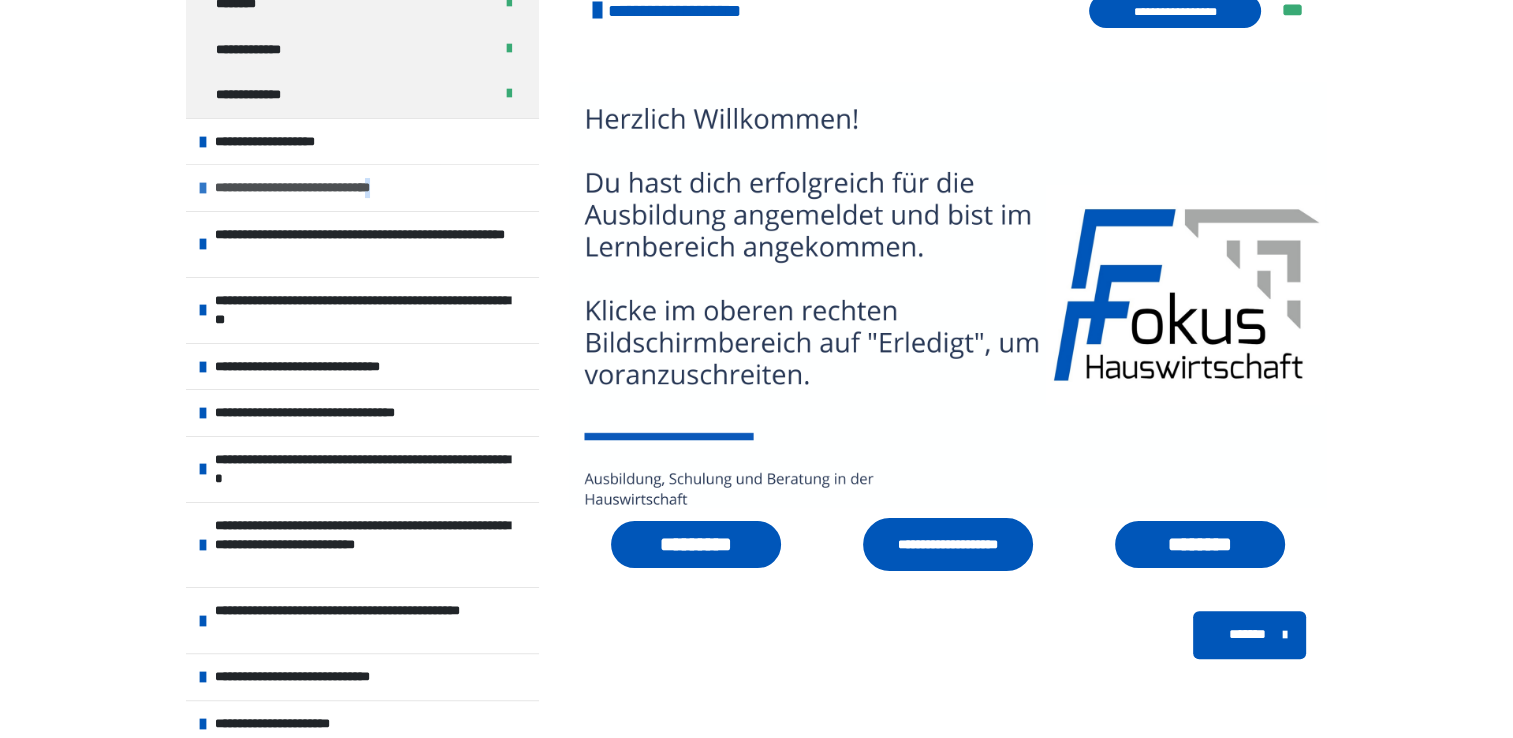 click on "**********" at bounding box center (313, 188) 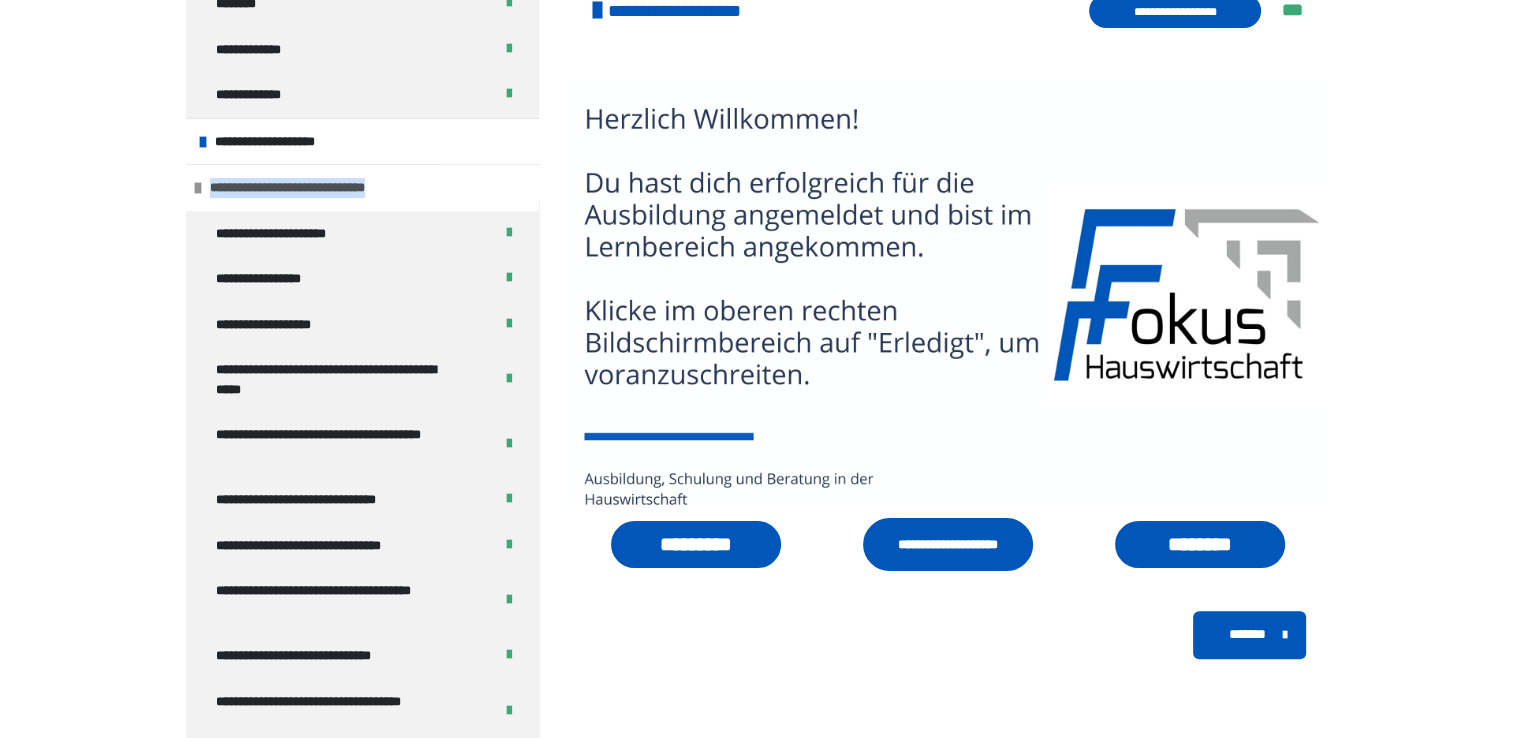 click on "**********" at bounding box center [308, 188] 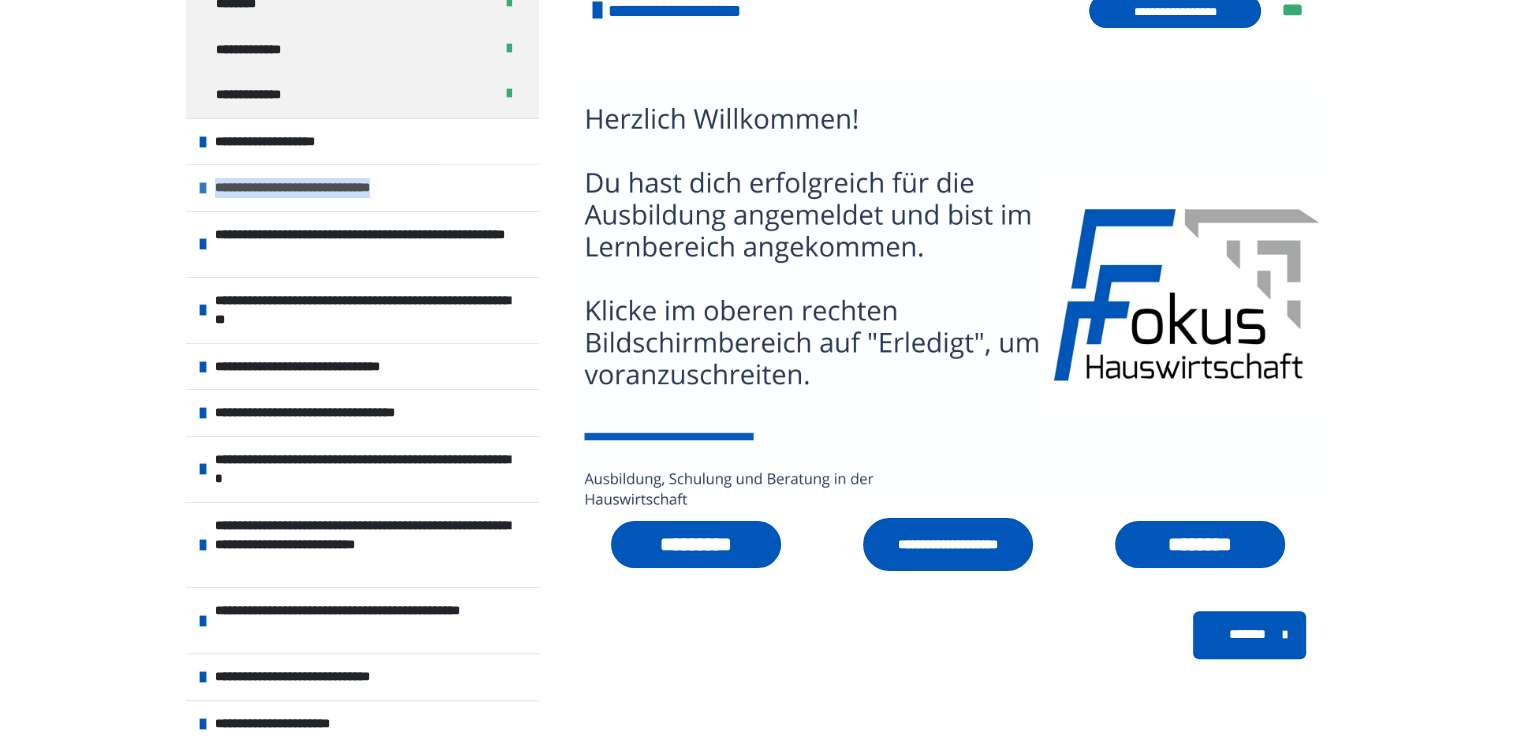 click on "**********" at bounding box center (362, 187) 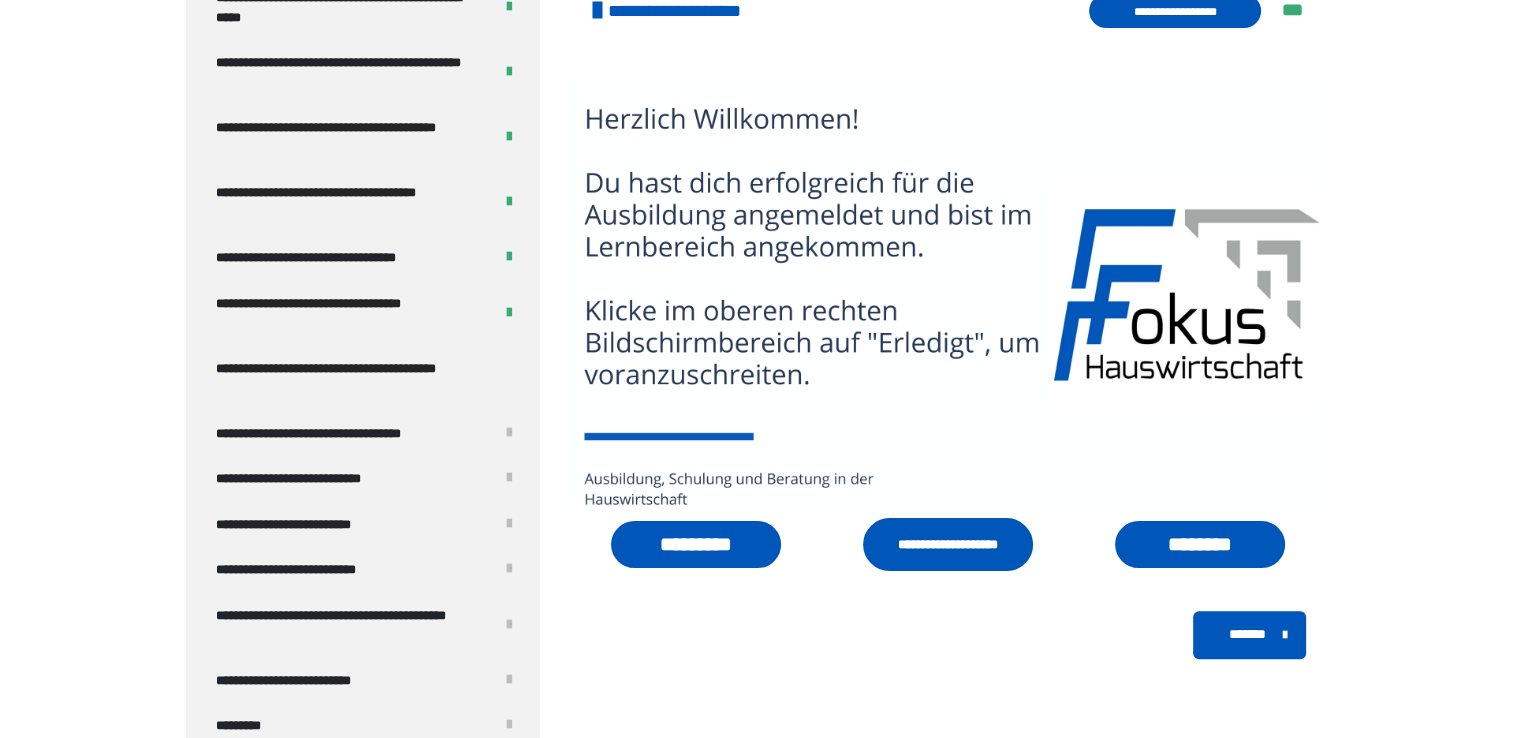 scroll, scrollTop: 1476, scrollLeft: 0, axis: vertical 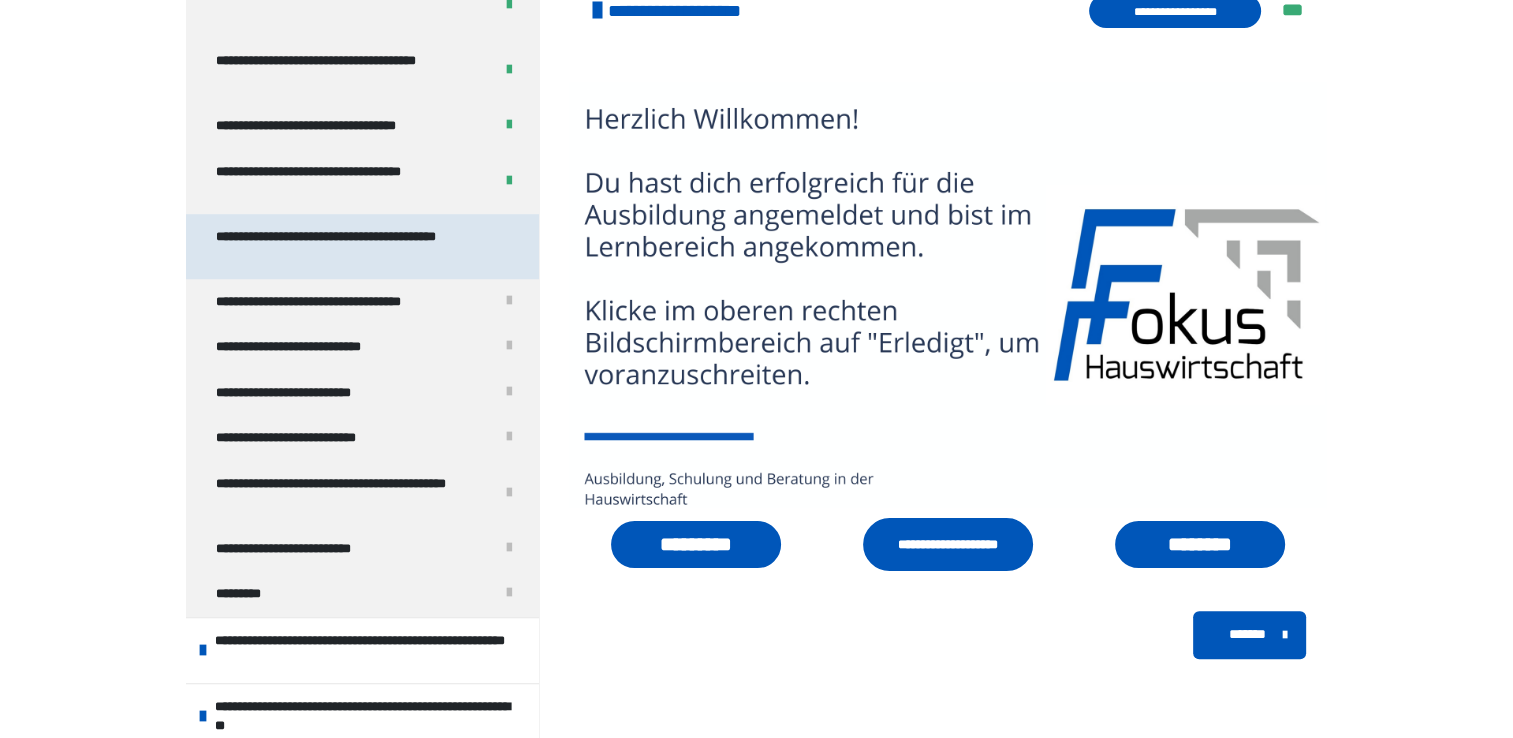 click on "**********" at bounding box center [347, 246] 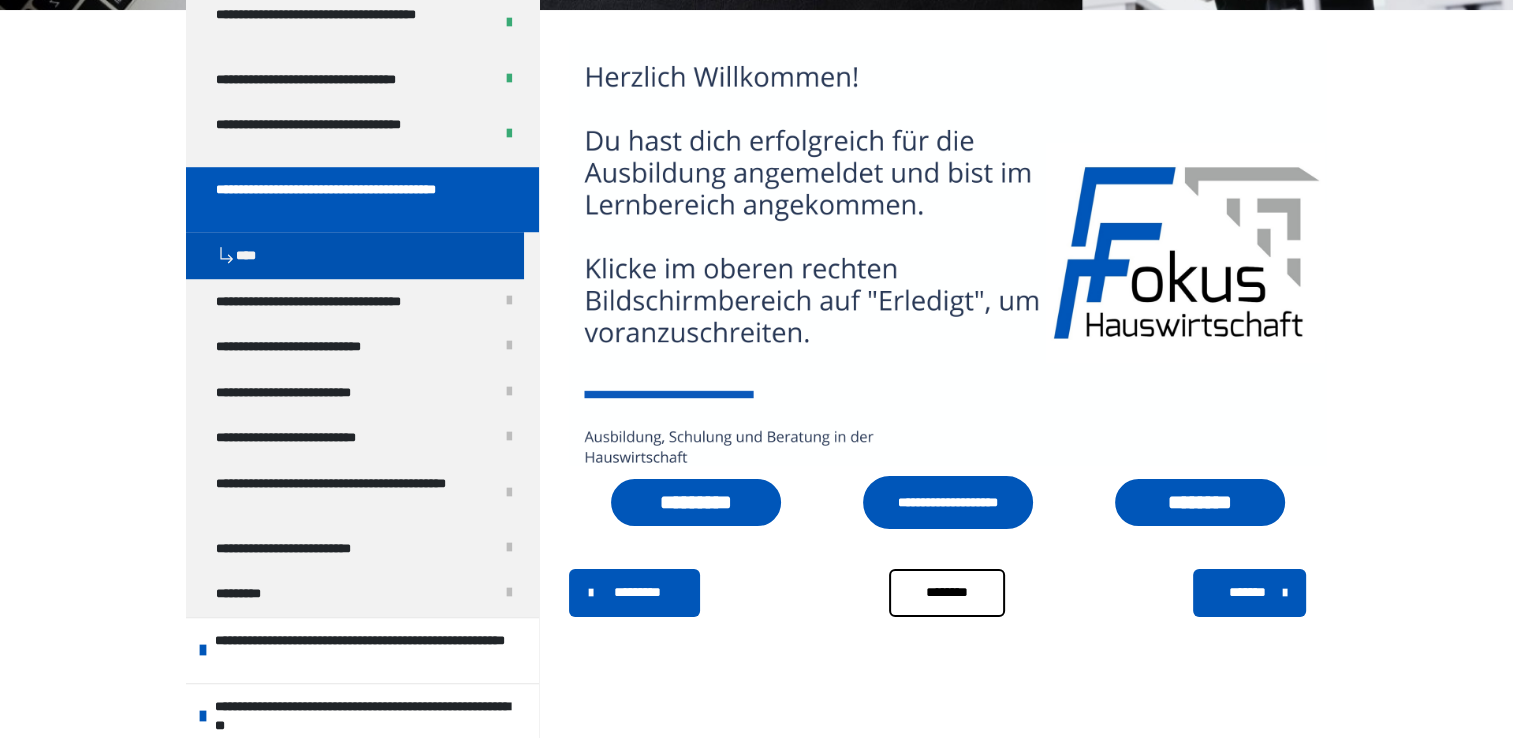 scroll, scrollTop: 1430, scrollLeft: 0, axis: vertical 